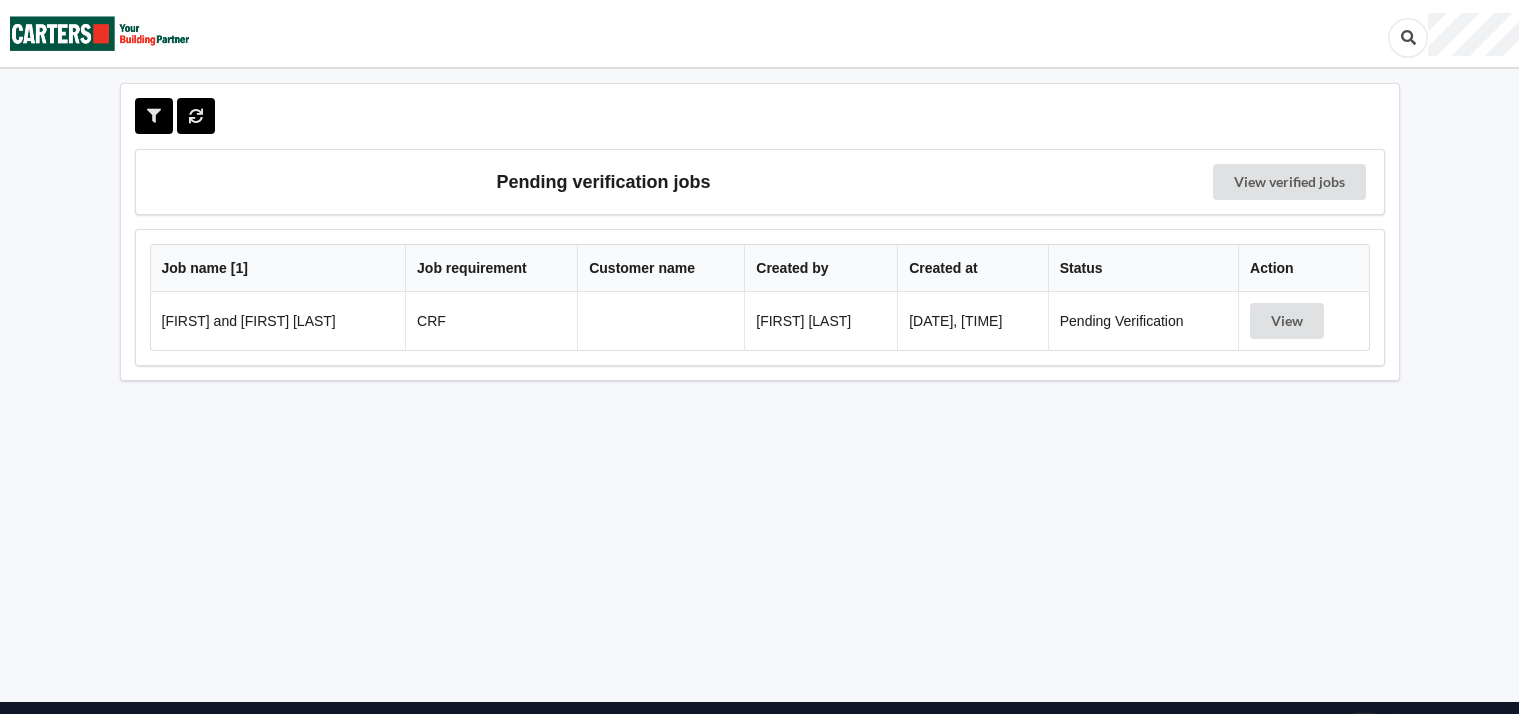 scroll, scrollTop: 0, scrollLeft: 0, axis: both 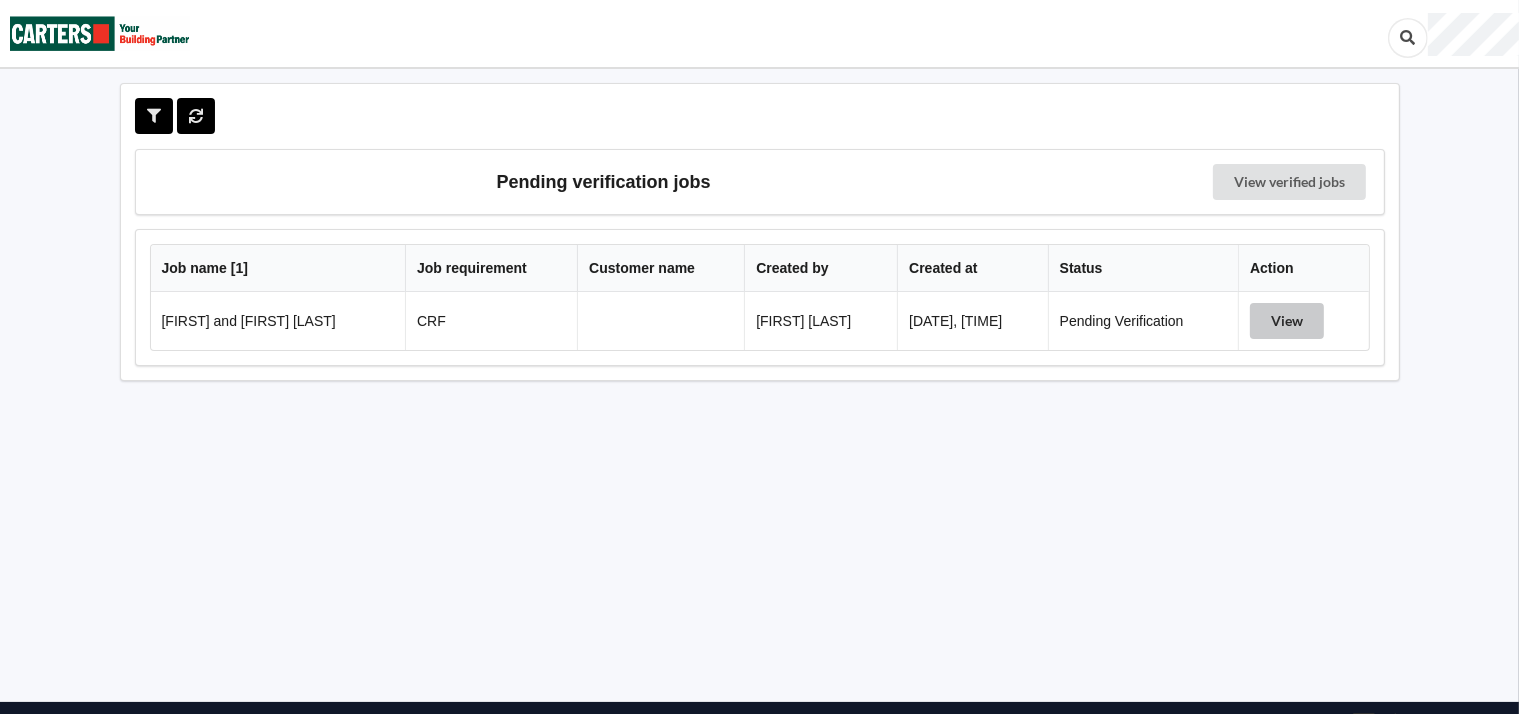 click on "View" at bounding box center (1287, 321) 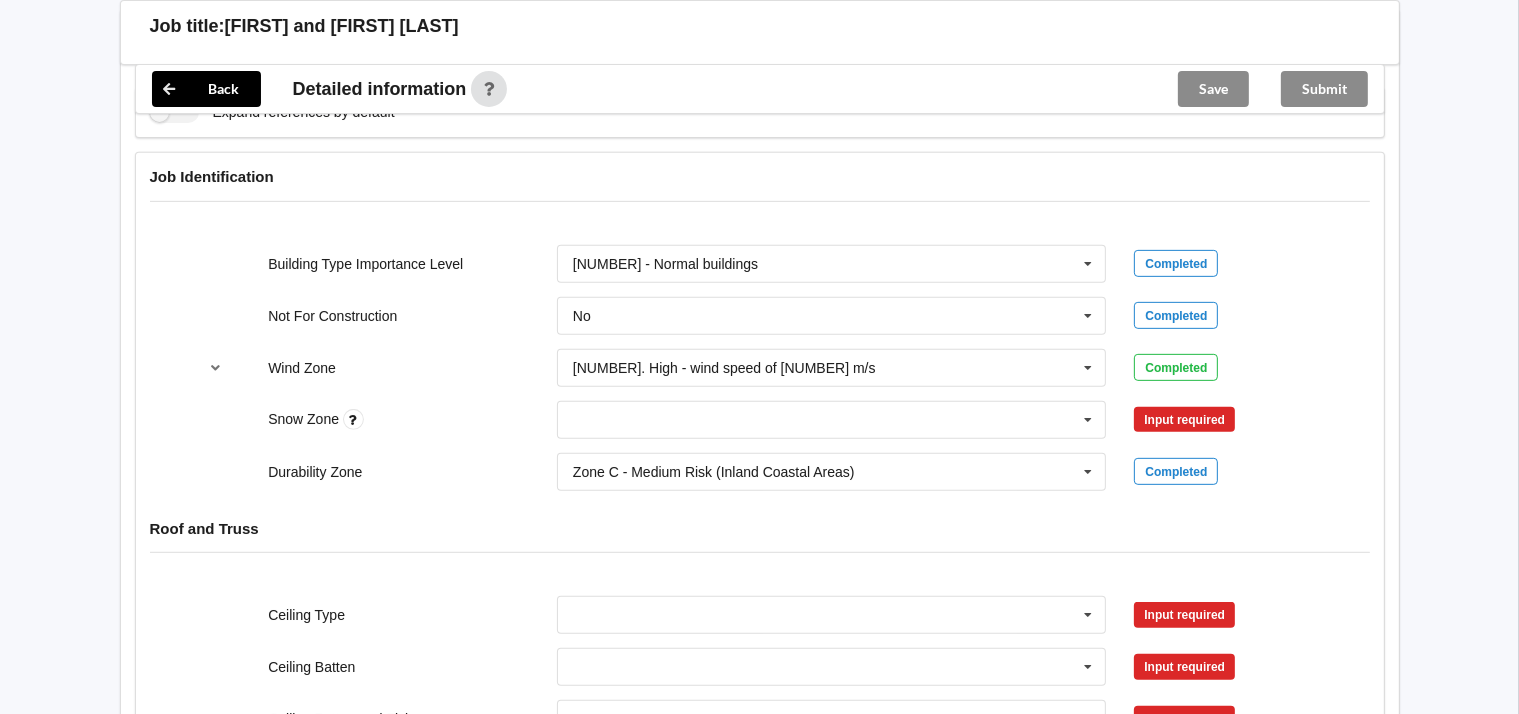 scroll, scrollTop: 820, scrollLeft: 0, axis: vertical 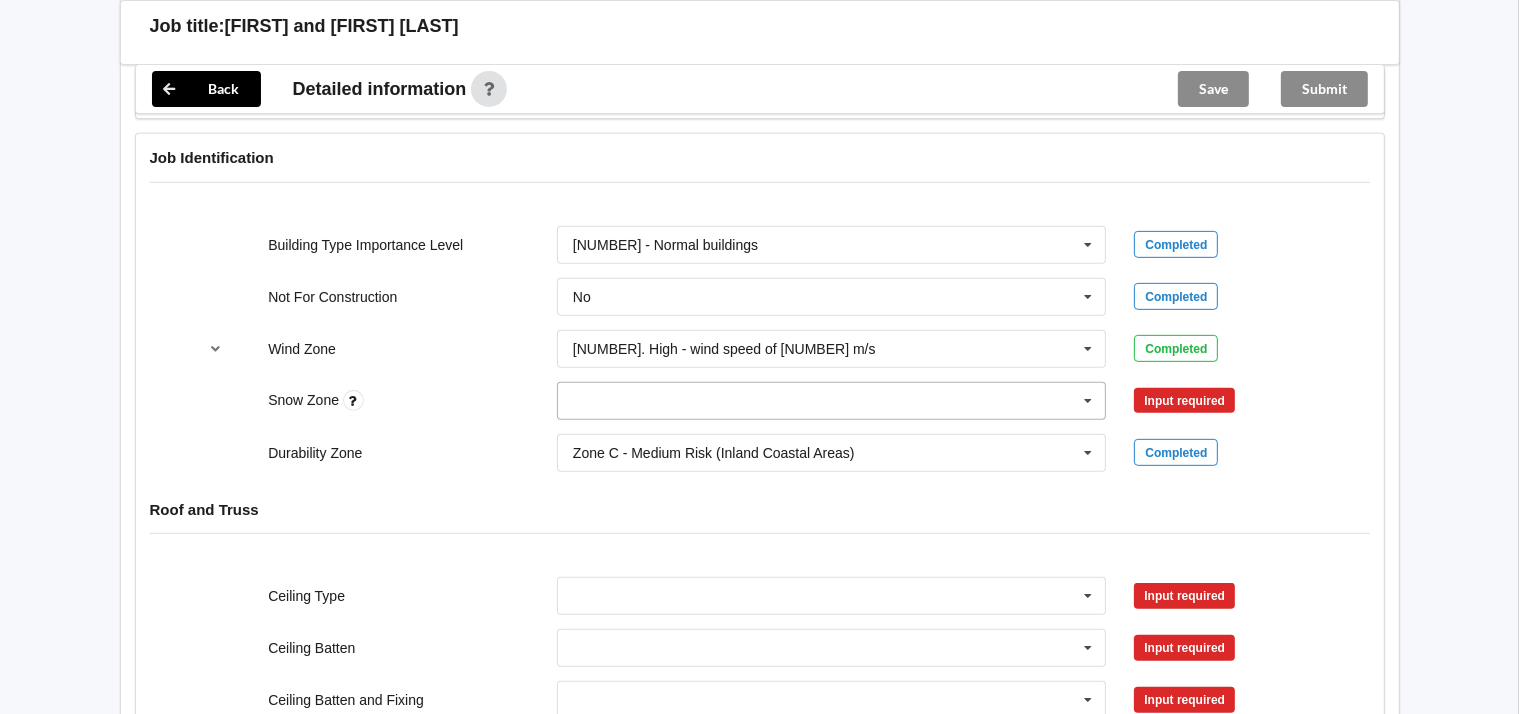 click at bounding box center [1088, 401] 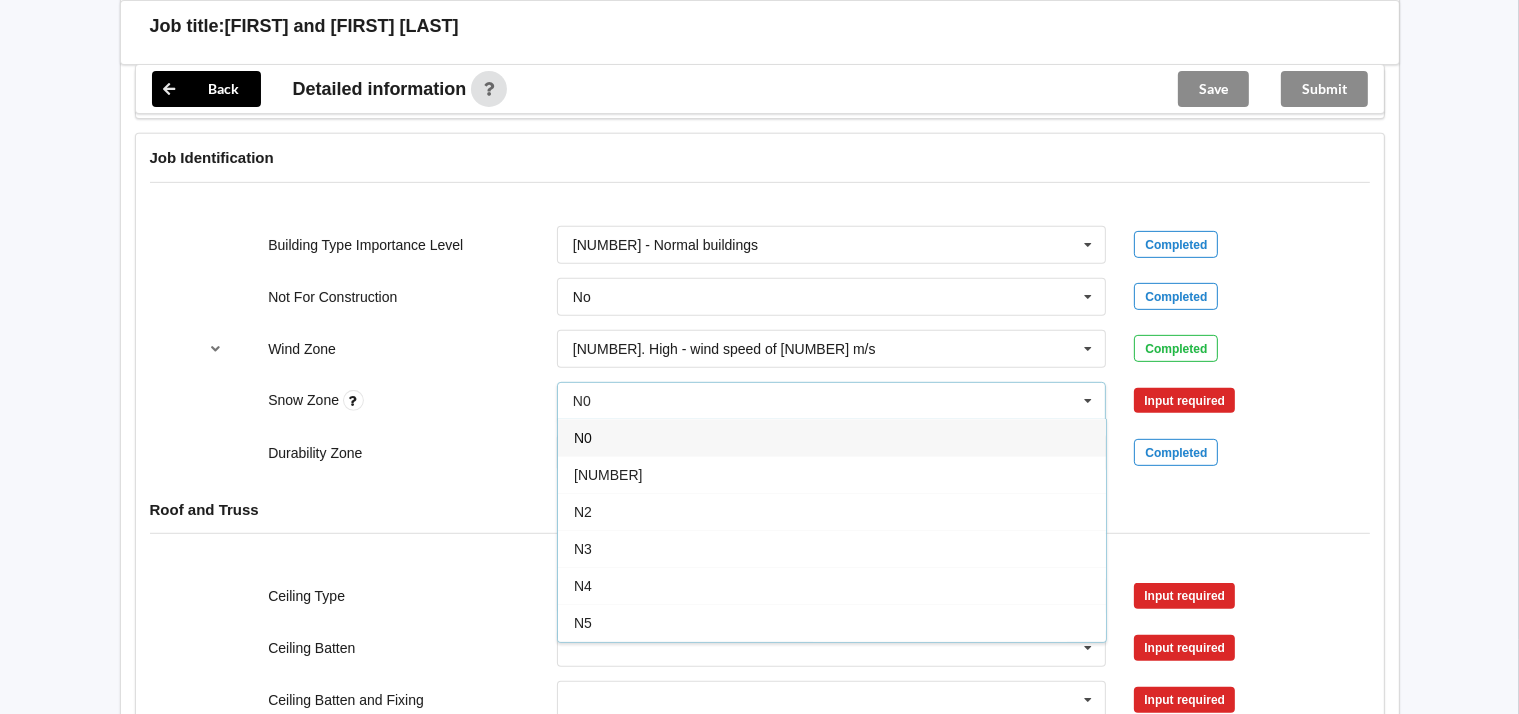 drag, startPoint x: 598, startPoint y: 465, endPoint x: 787, endPoint y: 466, distance: 189.00264 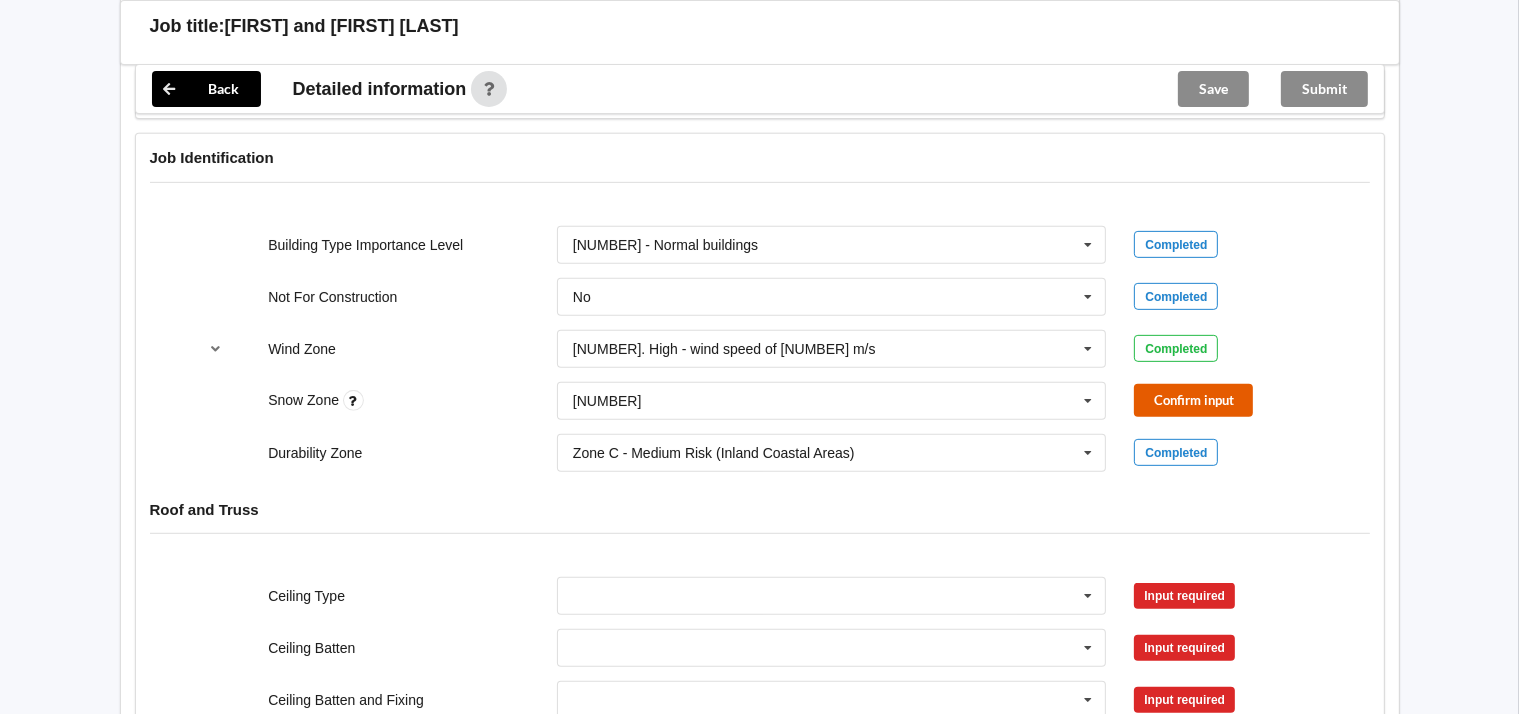 click on "Confirm input" at bounding box center (1193, 400) 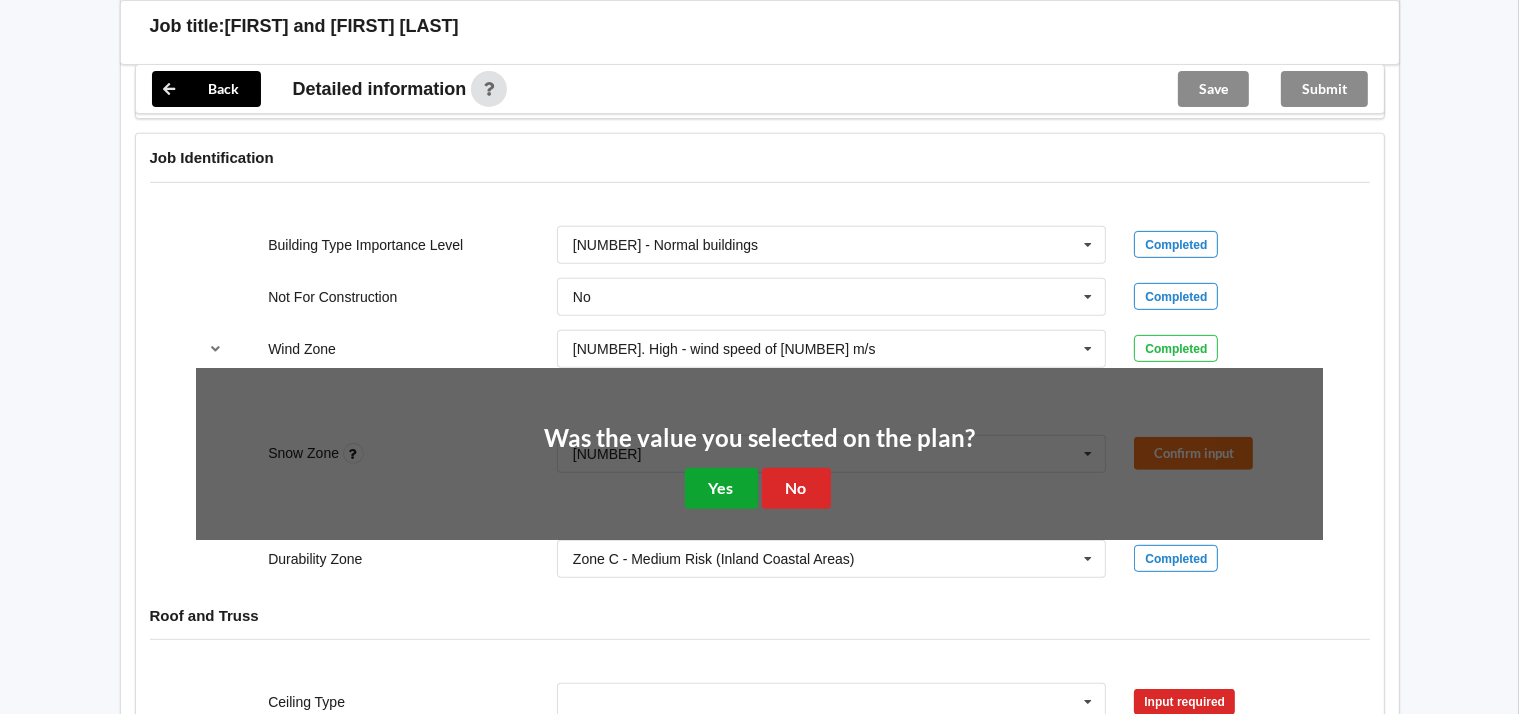 click on "Yes" at bounding box center (721, 488) 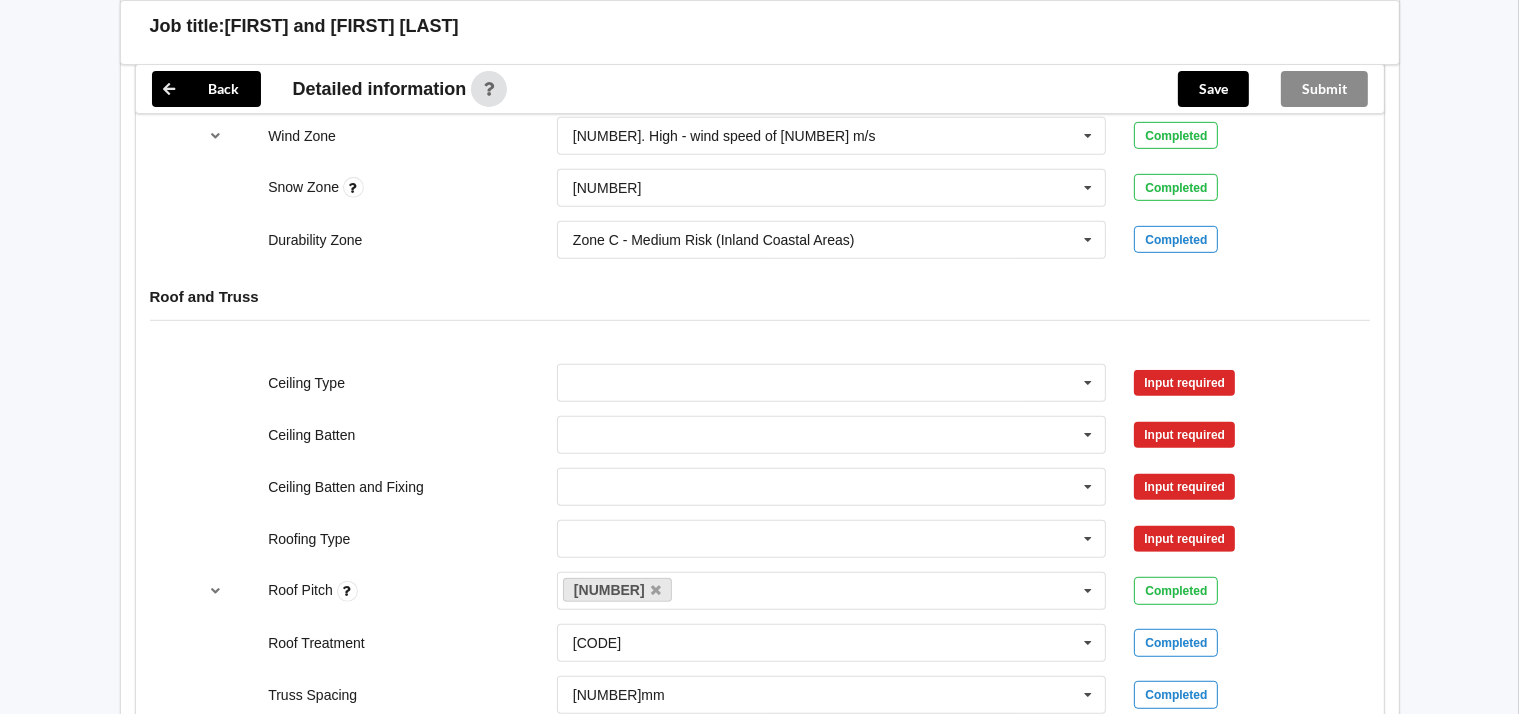 scroll, scrollTop: 1034, scrollLeft: 0, axis: vertical 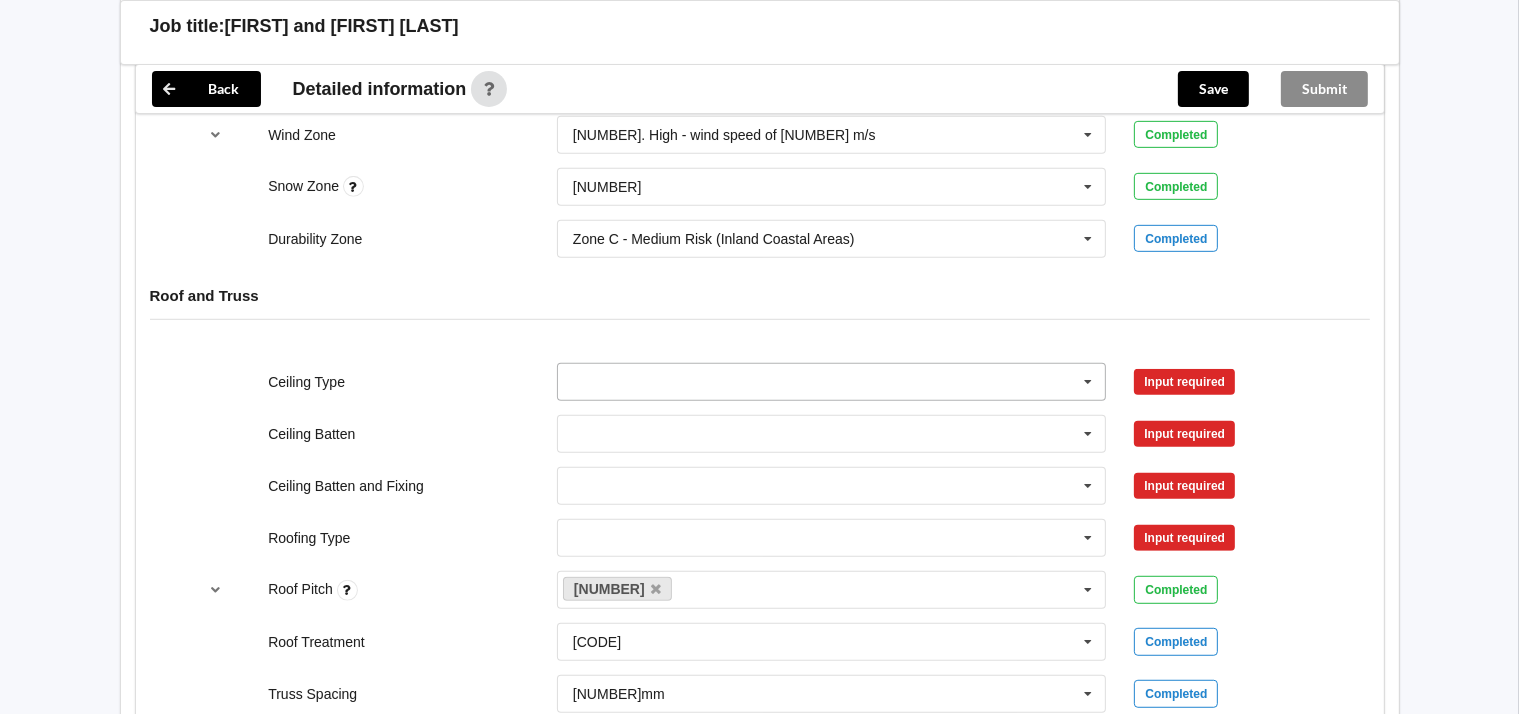 click at bounding box center [1088, 382] 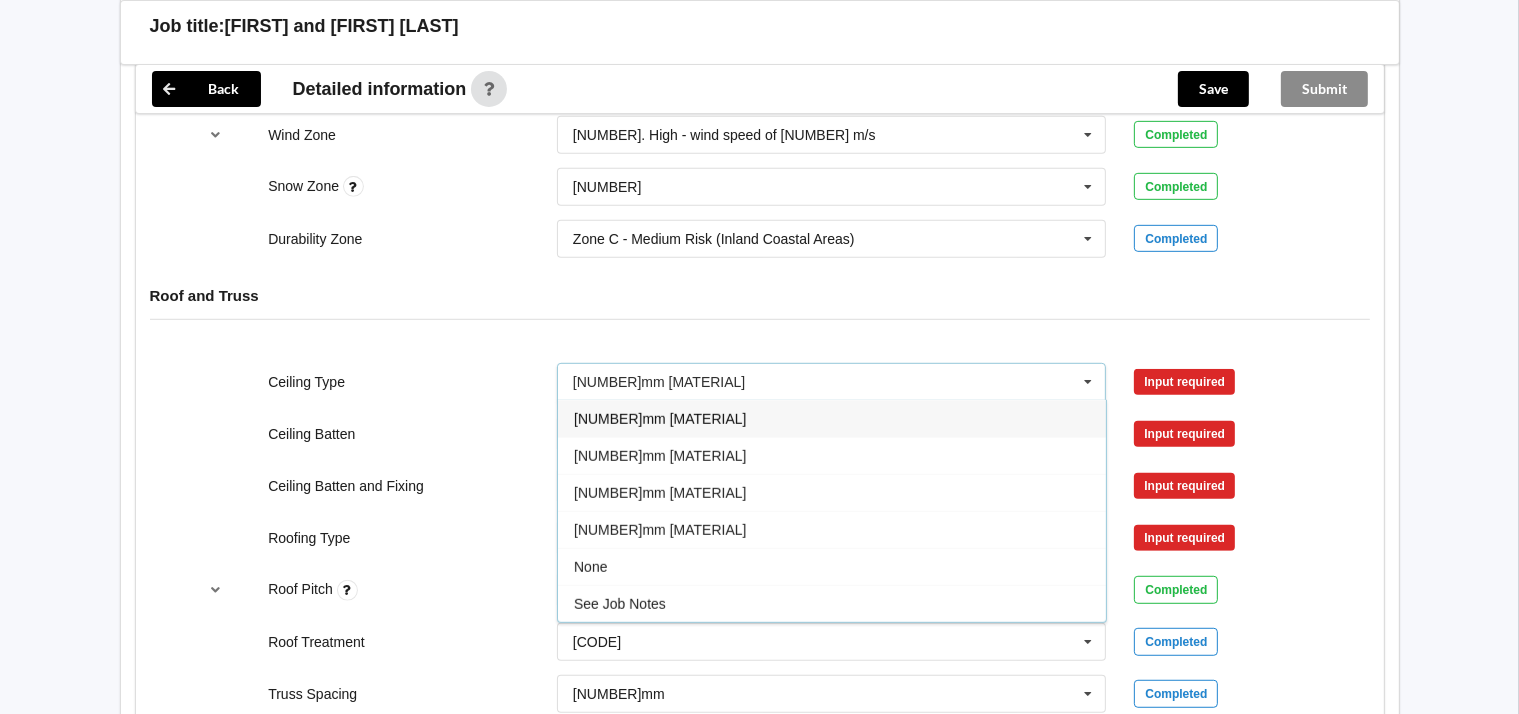 click at bounding box center (1088, 382) 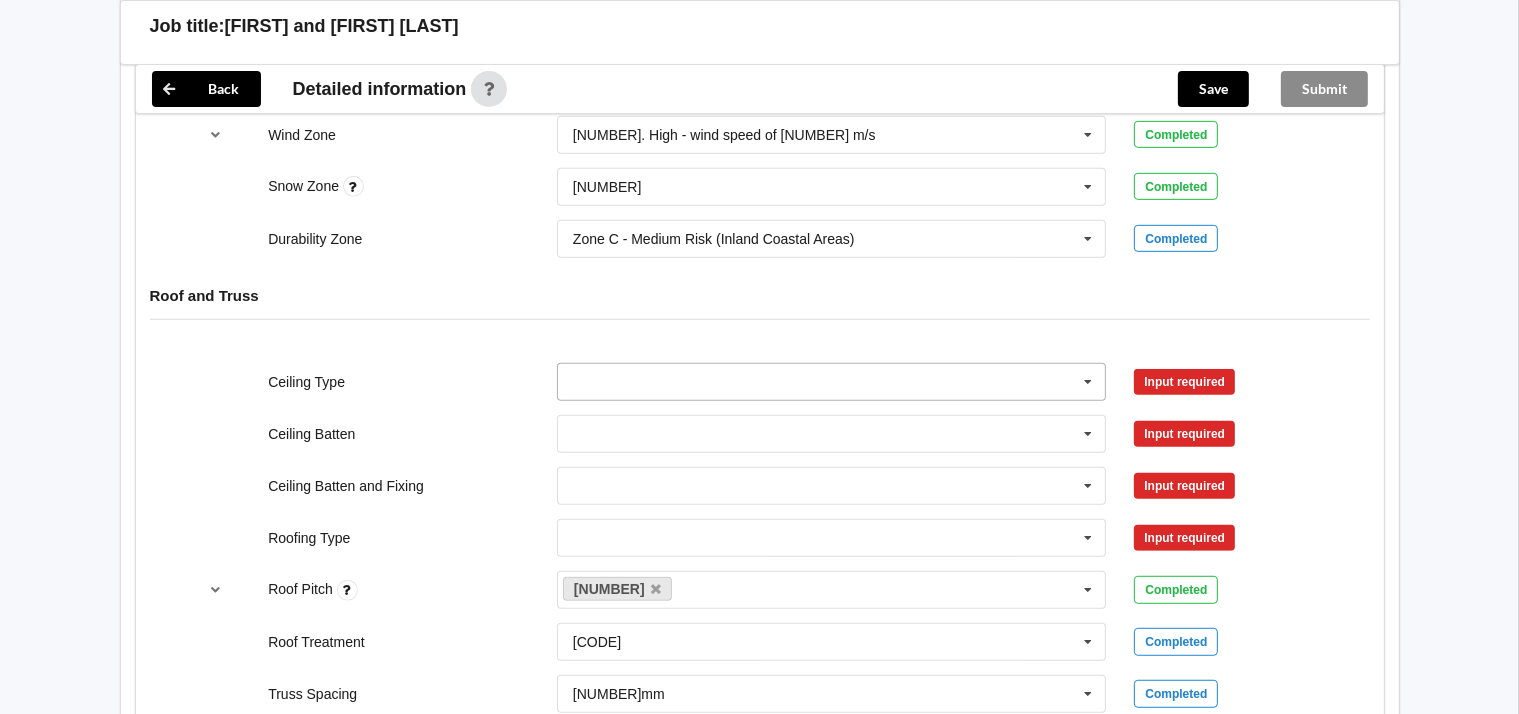 click at bounding box center [1088, 382] 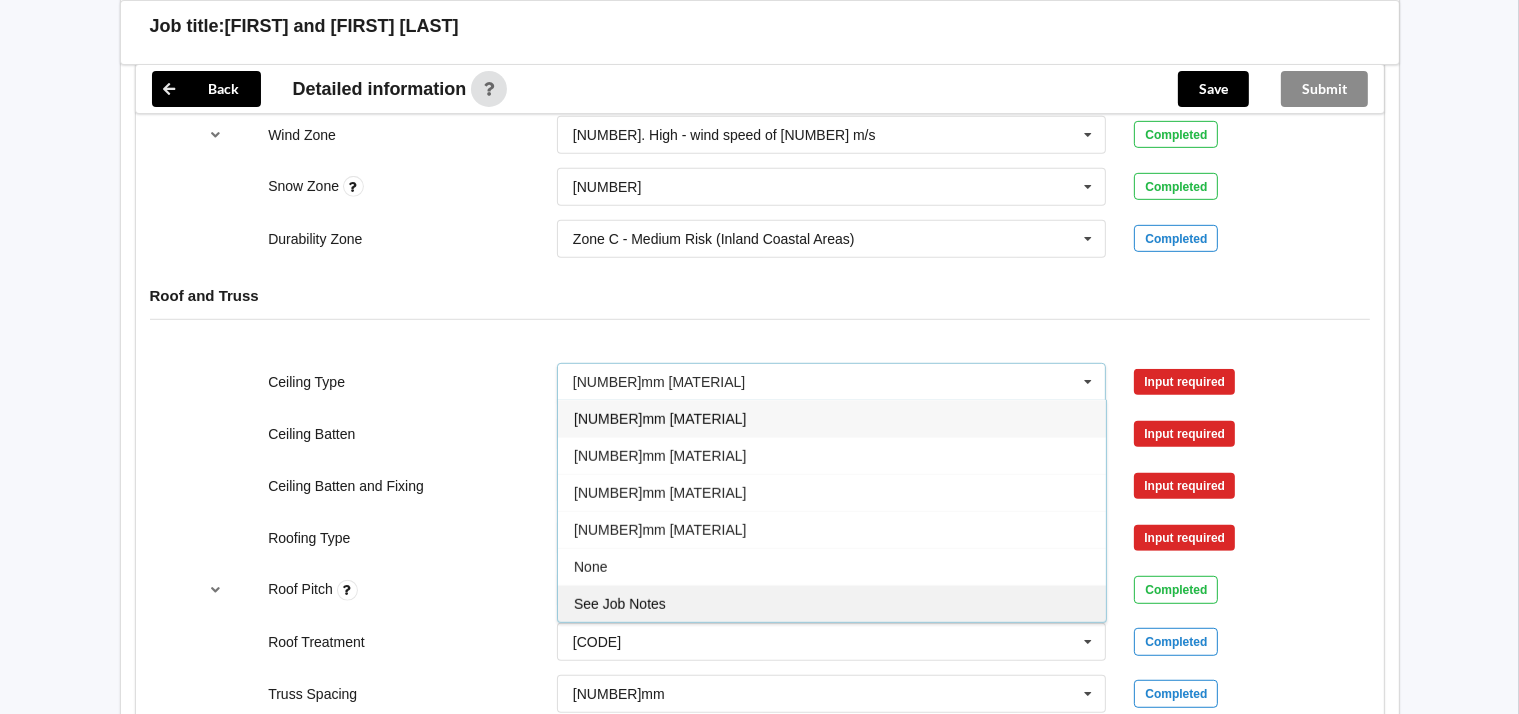 click on "See Job Notes" at bounding box center [620, 604] 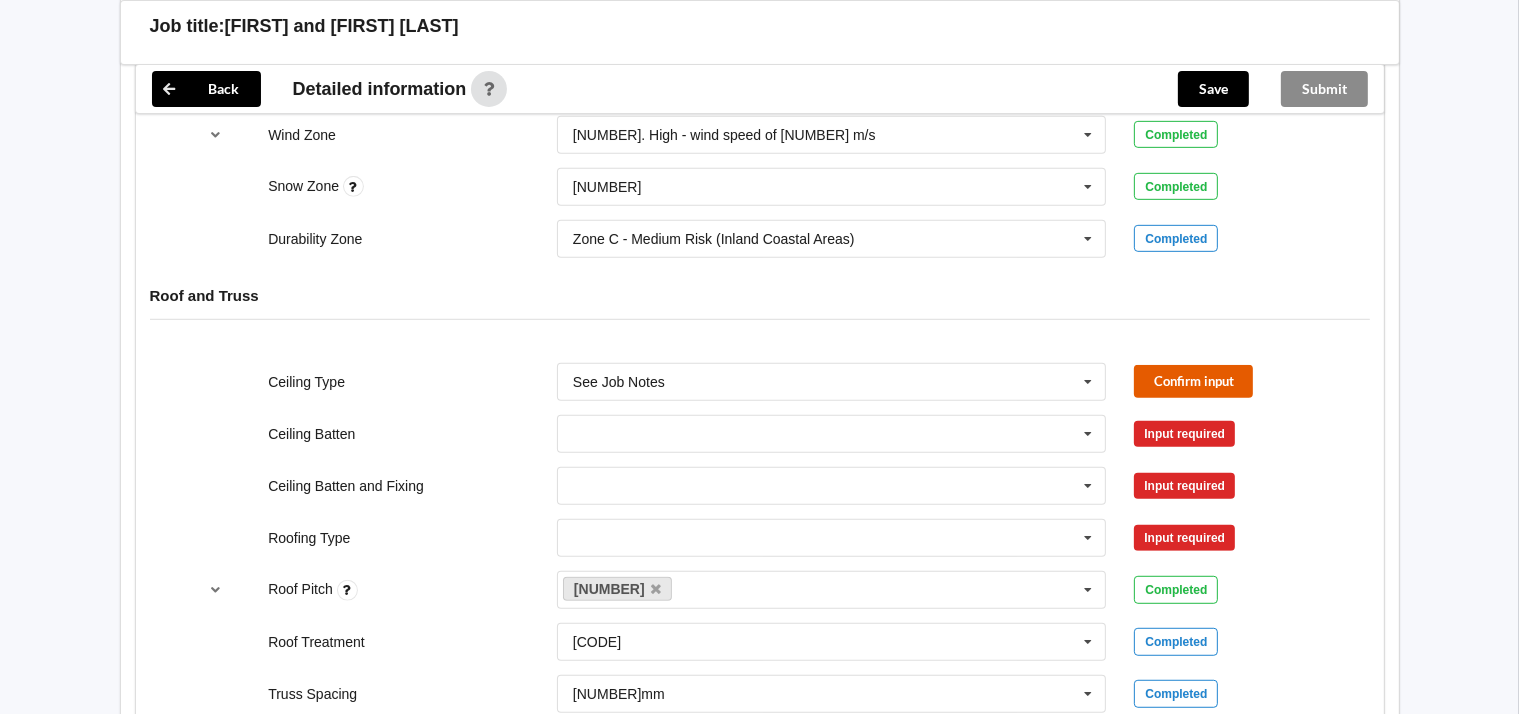 click on "Confirm input" at bounding box center [1193, 381] 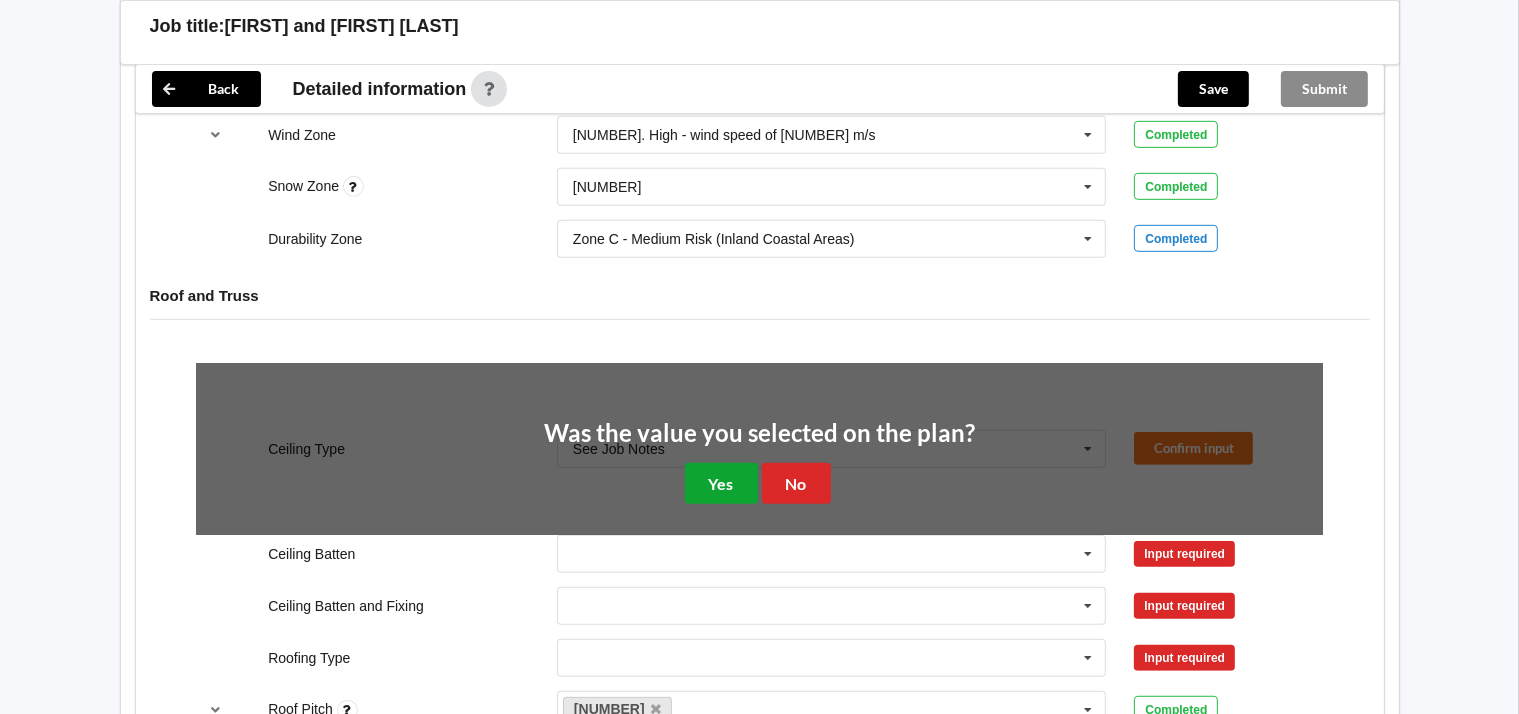 click on "Yes" at bounding box center (721, 483) 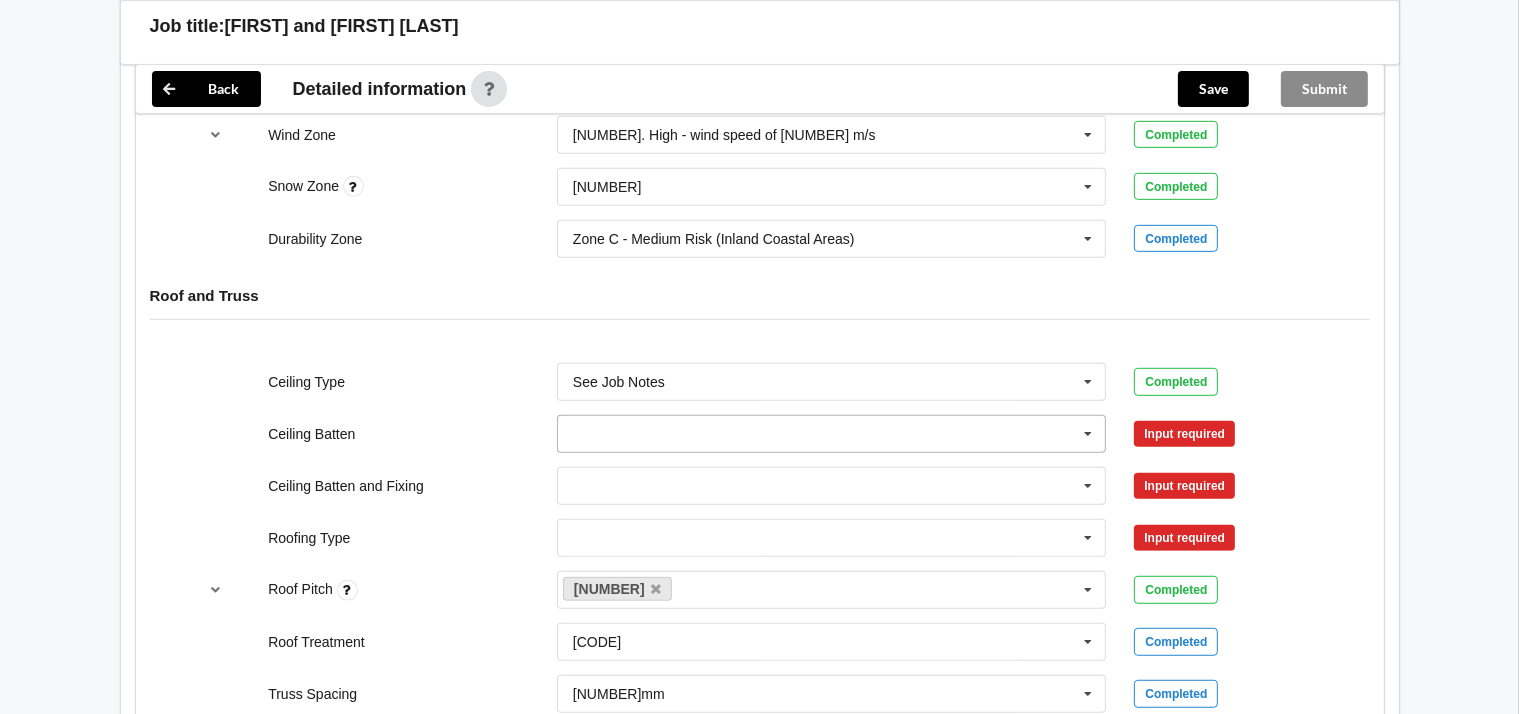 click at bounding box center [1088, 434] 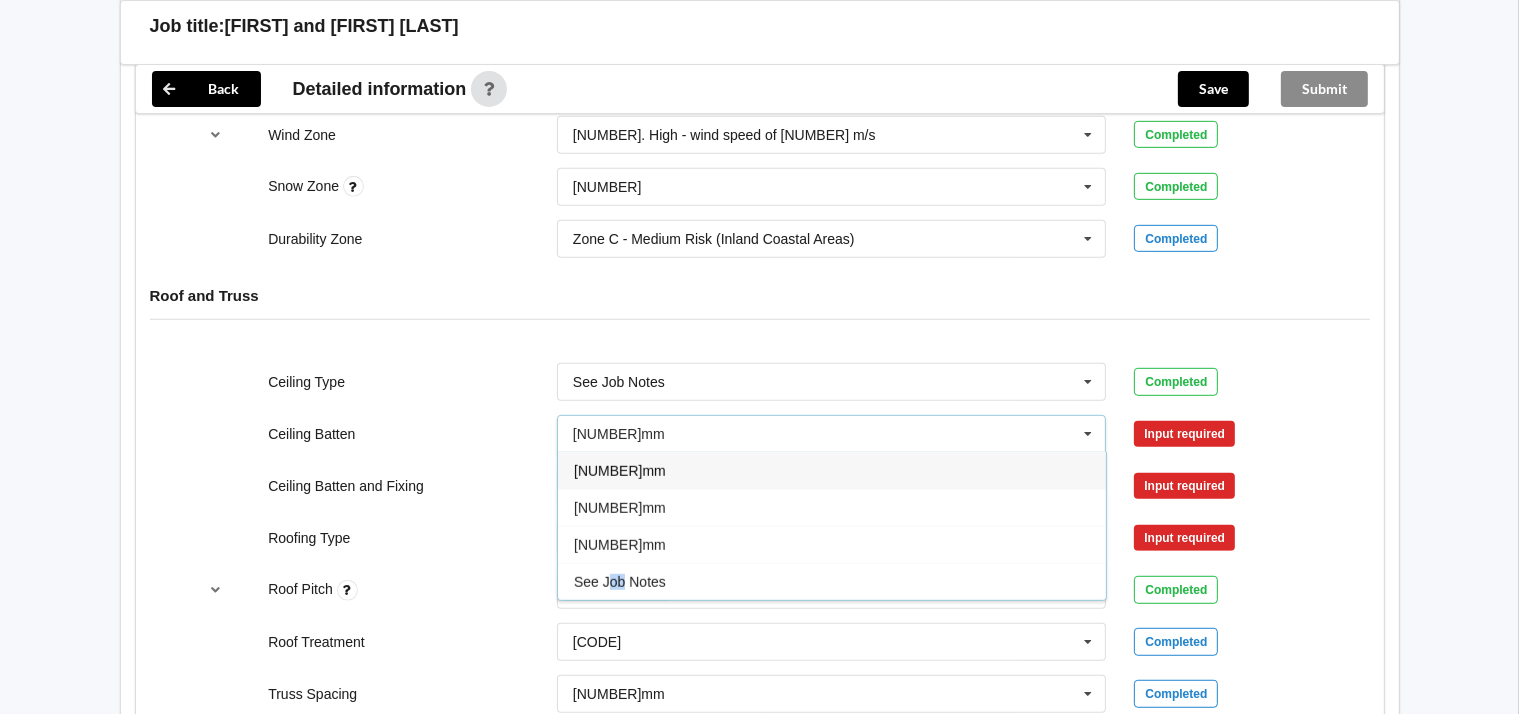 drag, startPoint x: 607, startPoint y: 571, endPoint x: 789, endPoint y: 544, distance: 183.99185 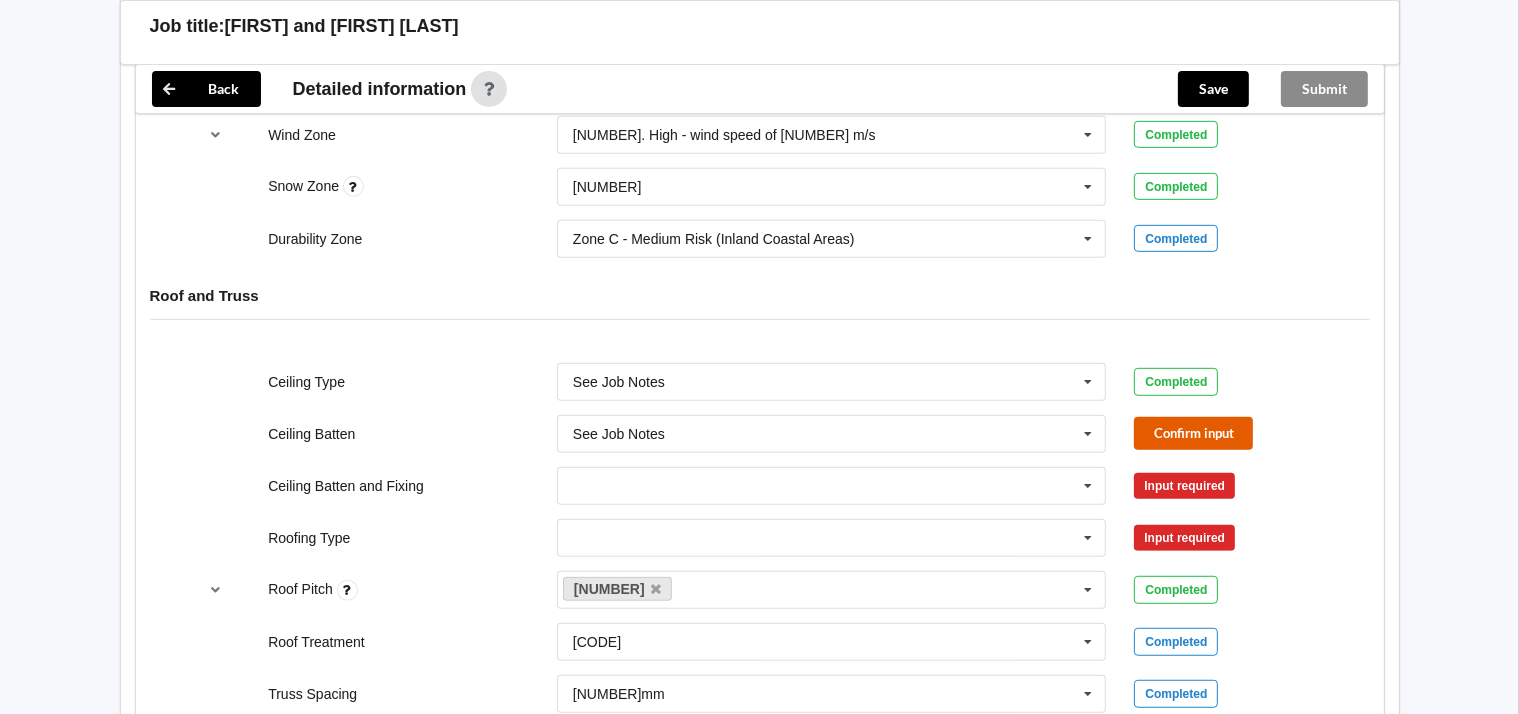 click on "Confirm input" at bounding box center [1193, 433] 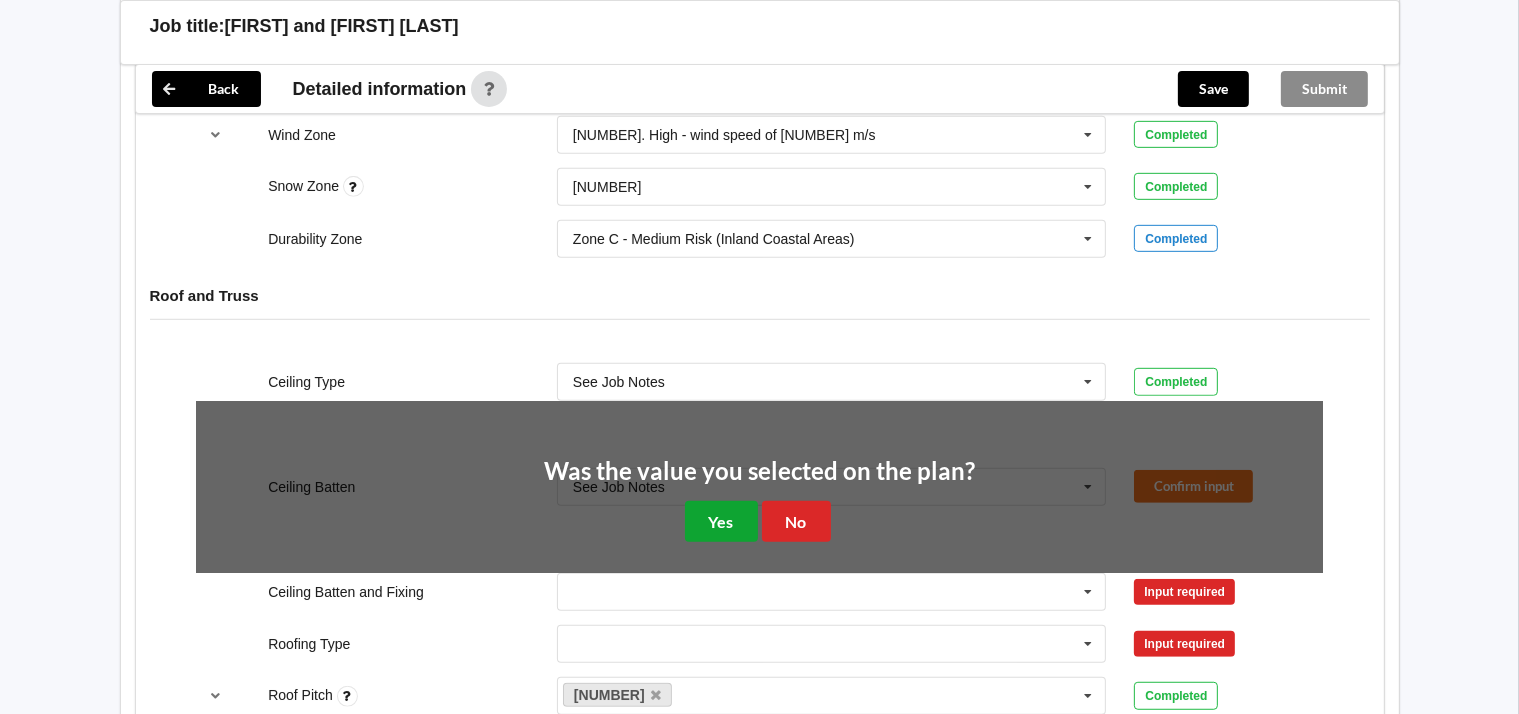 click on "Yes" at bounding box center [721, 521] 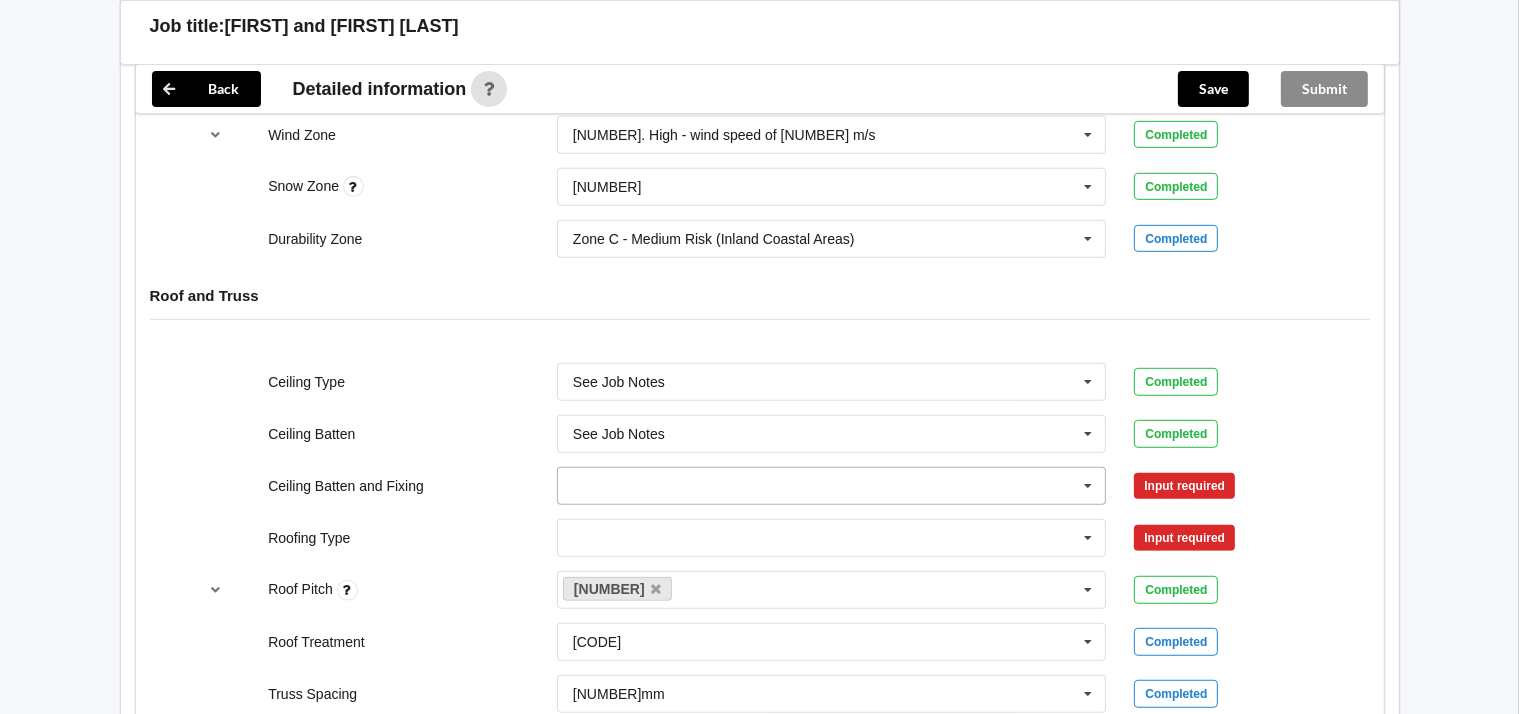 click at bounding box center [1088, 486] 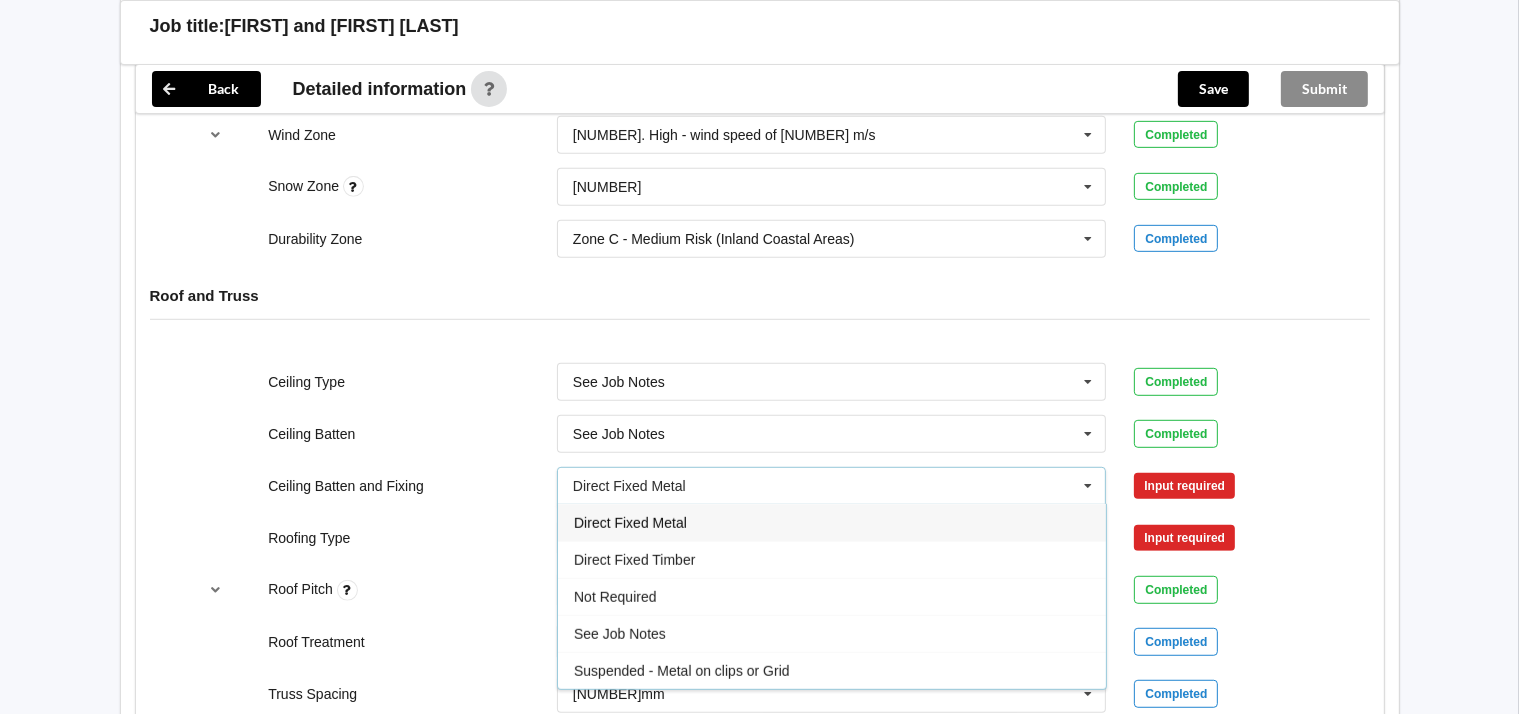 drag, startPoint x: 612, startPoint y: 625, endPoint x: 679, endPoint y: 622, distance: 67.06713 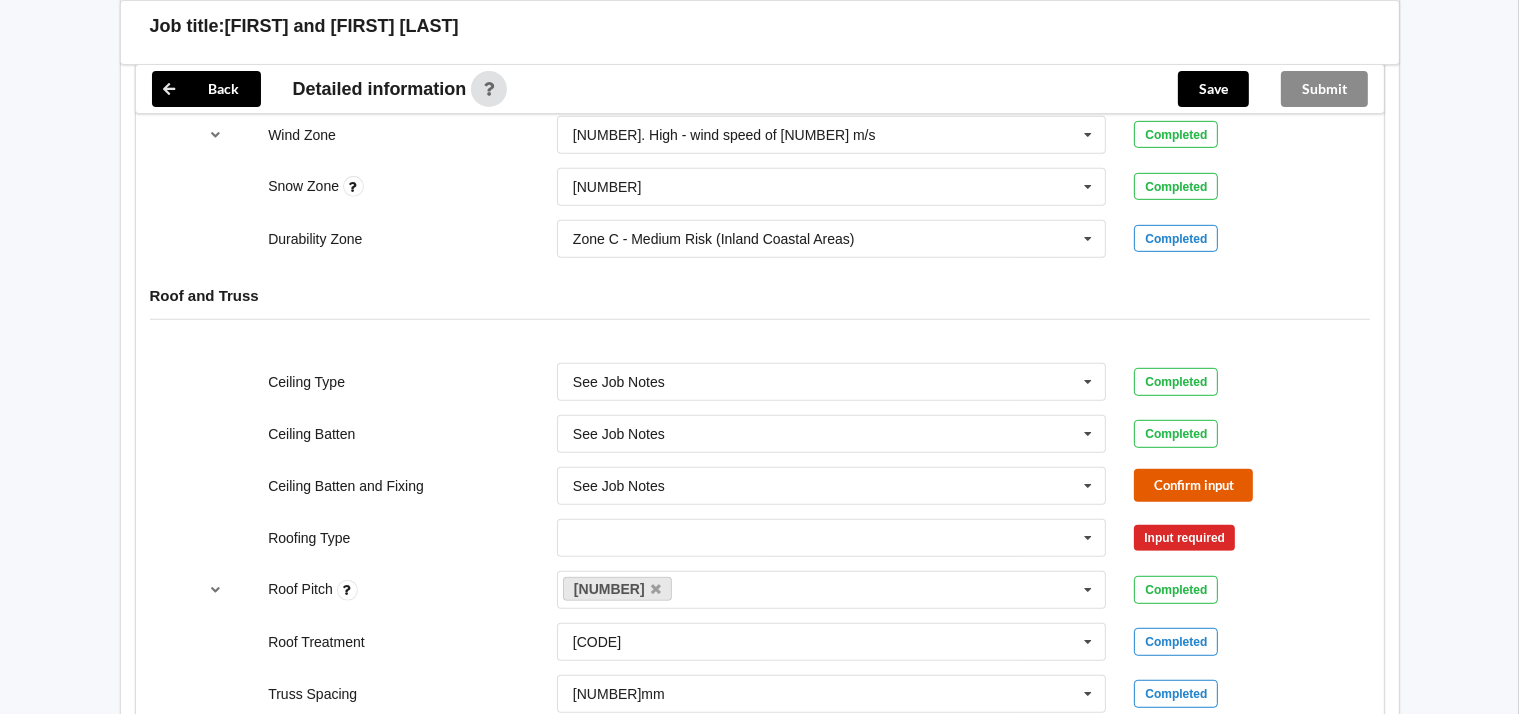 click on "Confirm input" at bounding box center (1193, 485) 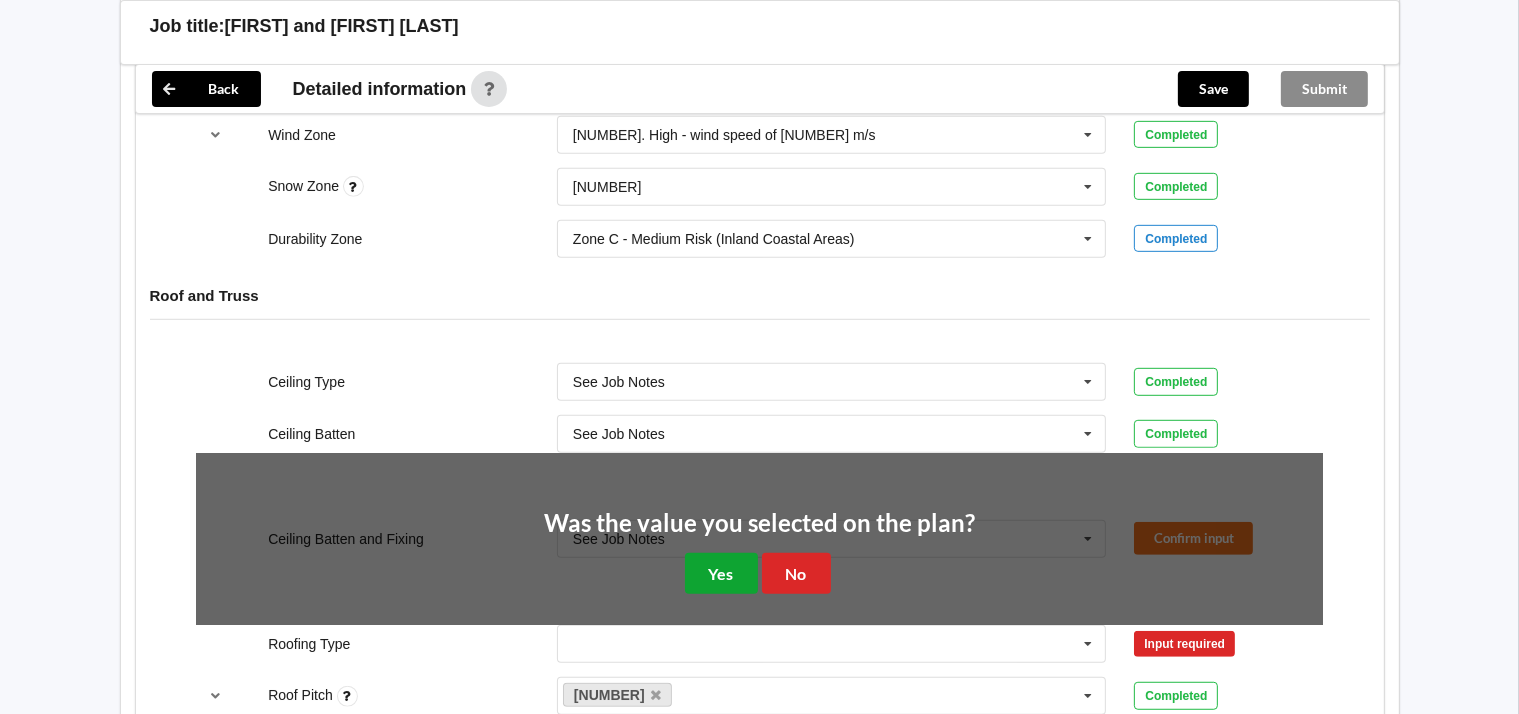 drag, startPoint x: 715, startPoint y: 562, endPoint x: 736, endPoint y: 564, distance: 21.095022 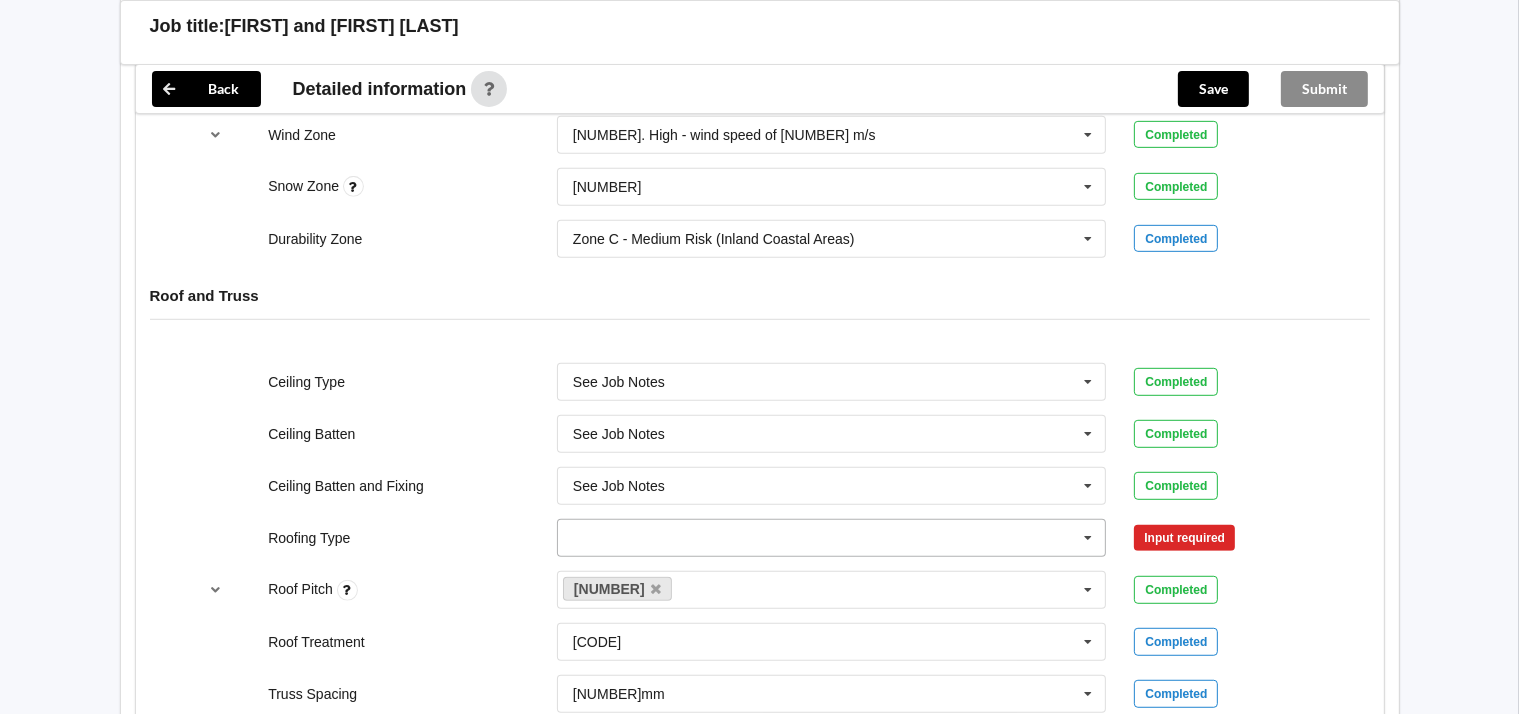click at bounding box center [1088, 538] 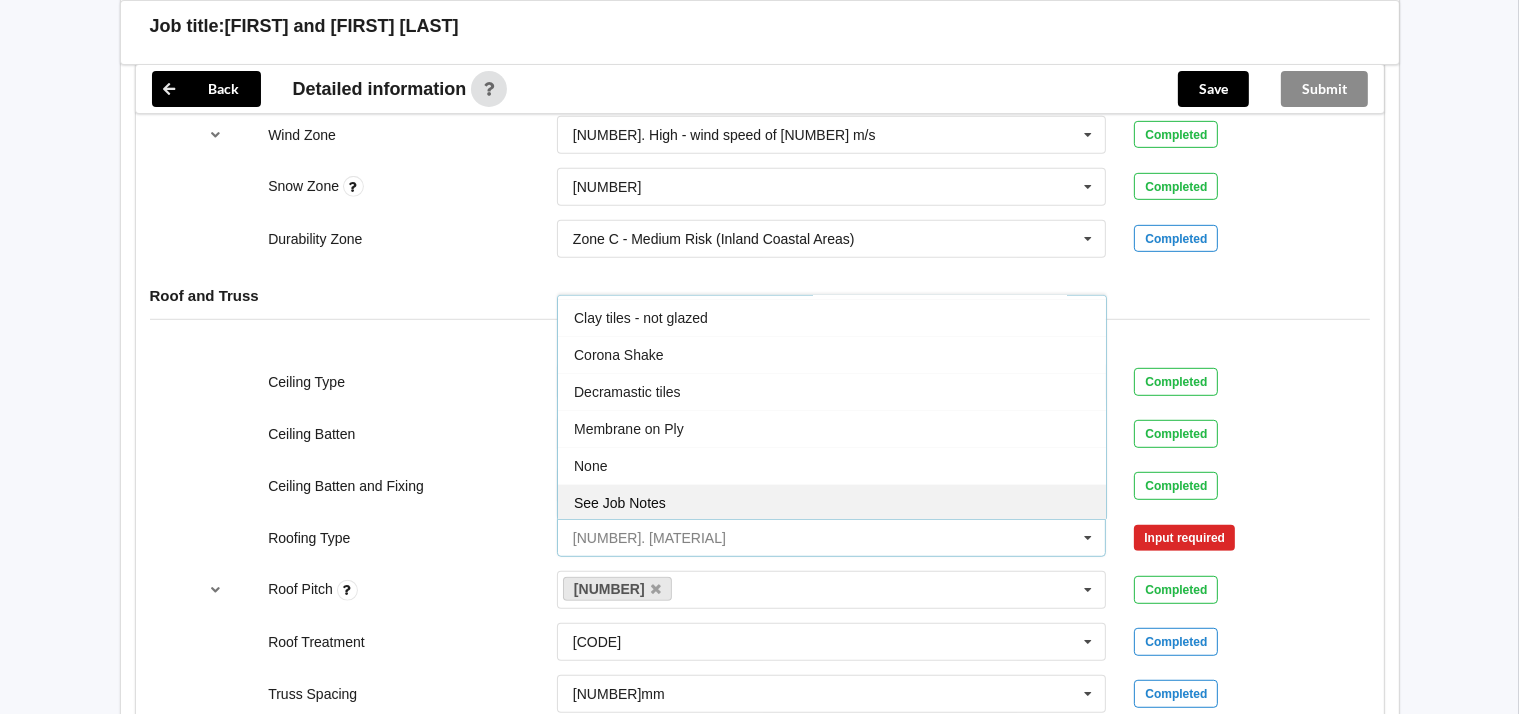 scroll, scrollTop: 145, scrollLeft: 0, axis: vertical 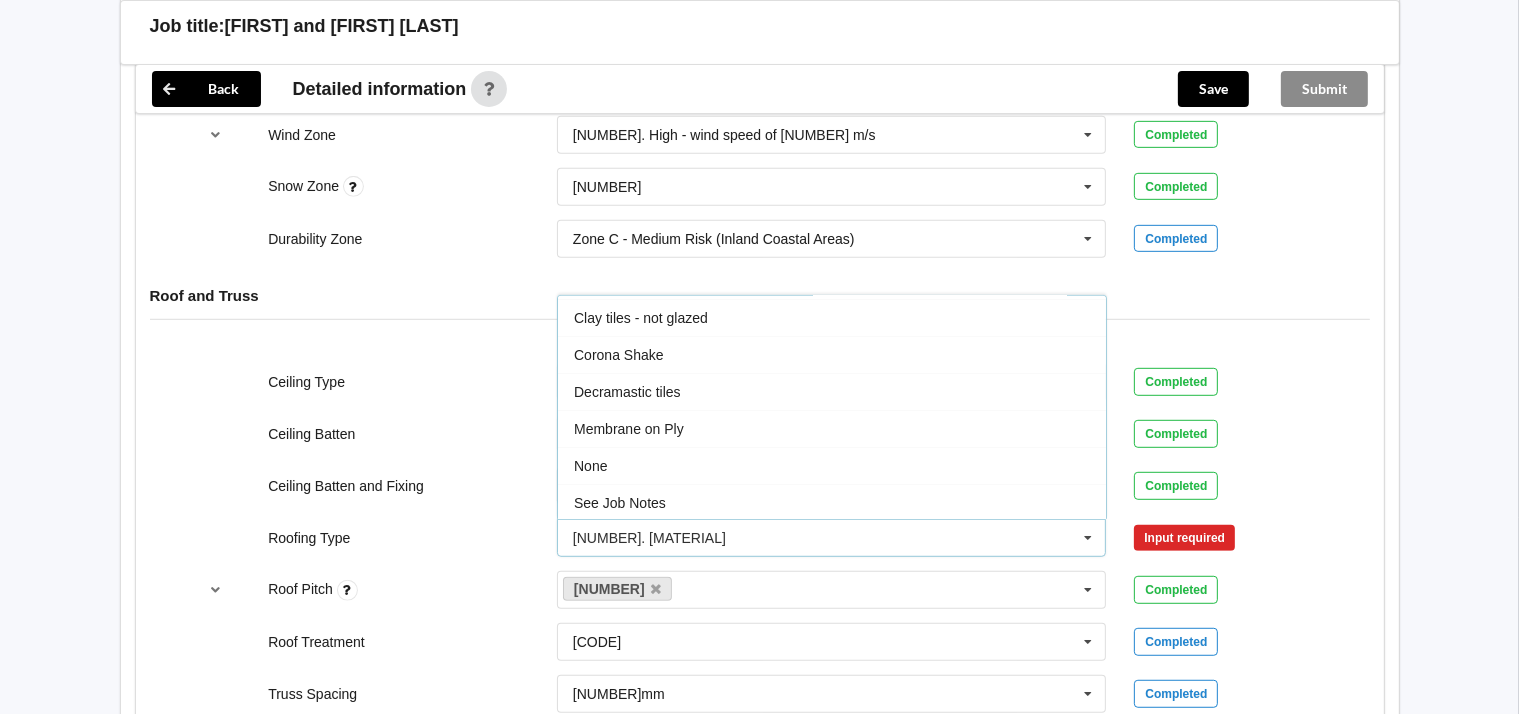 drag, startPoint x: 656, startPoint y: 494, endPoint x: 668, endPoint y: 494, distance: 12 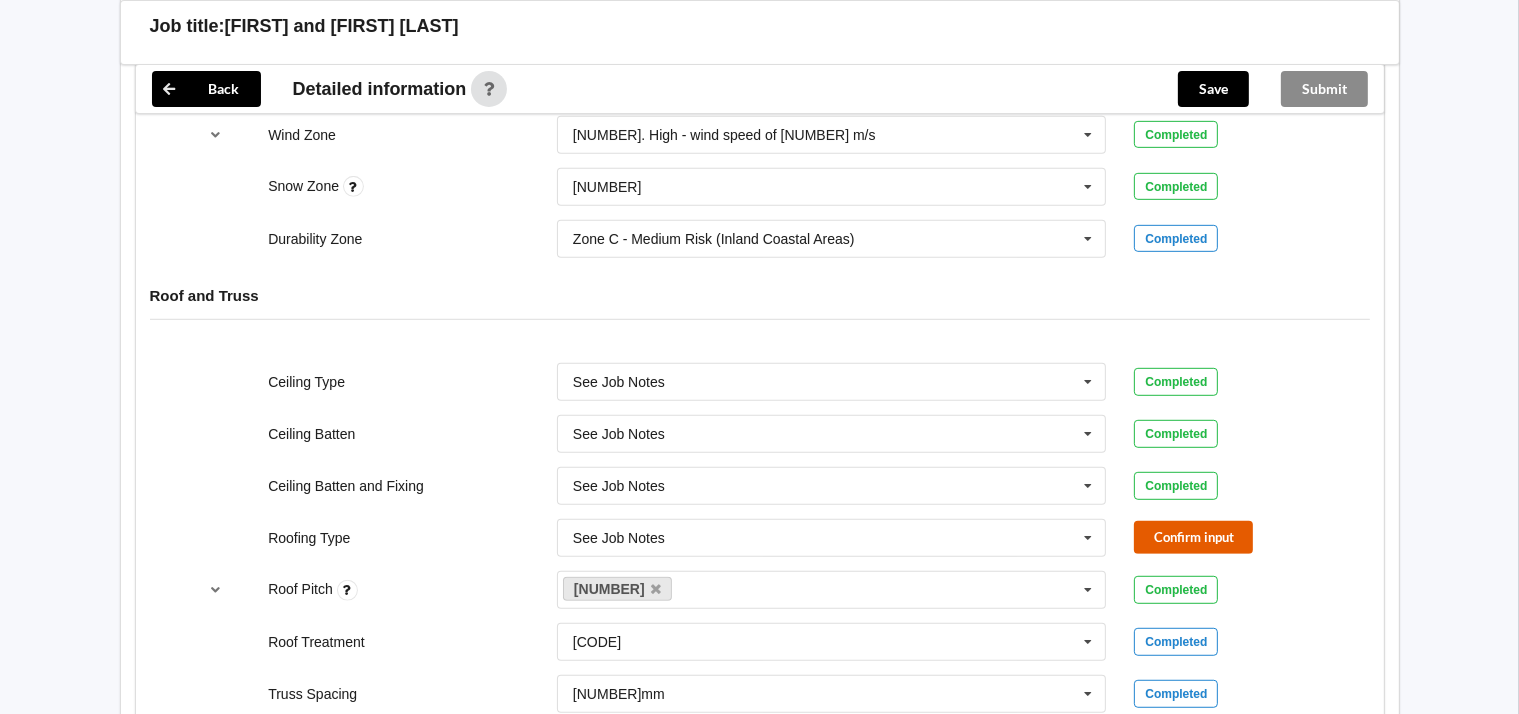 click on "Confirm input" at bounding box center (1193, 537) 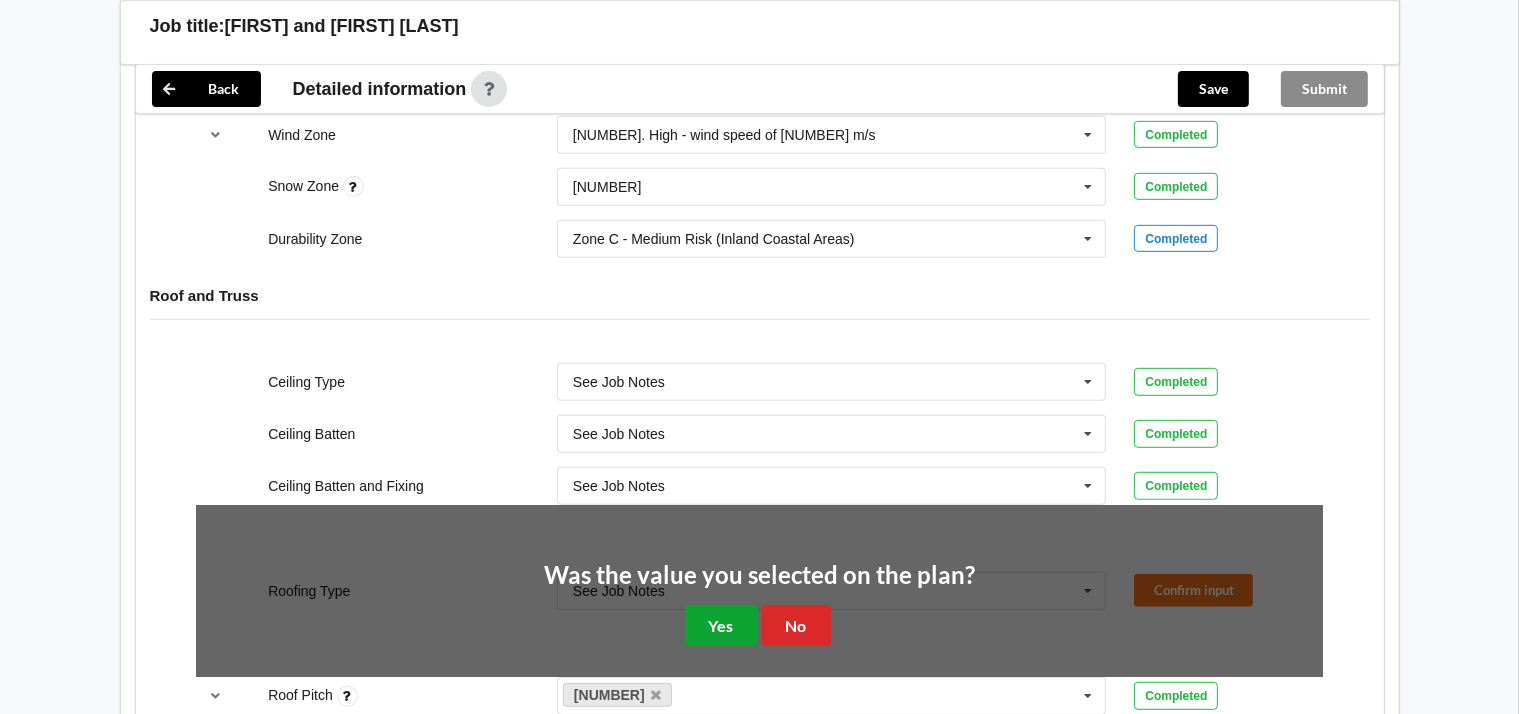 drag, startPoint x: 723, startPoint y: 615, endPoint x: 732, endPoint y: 607, distance: 12.0415945 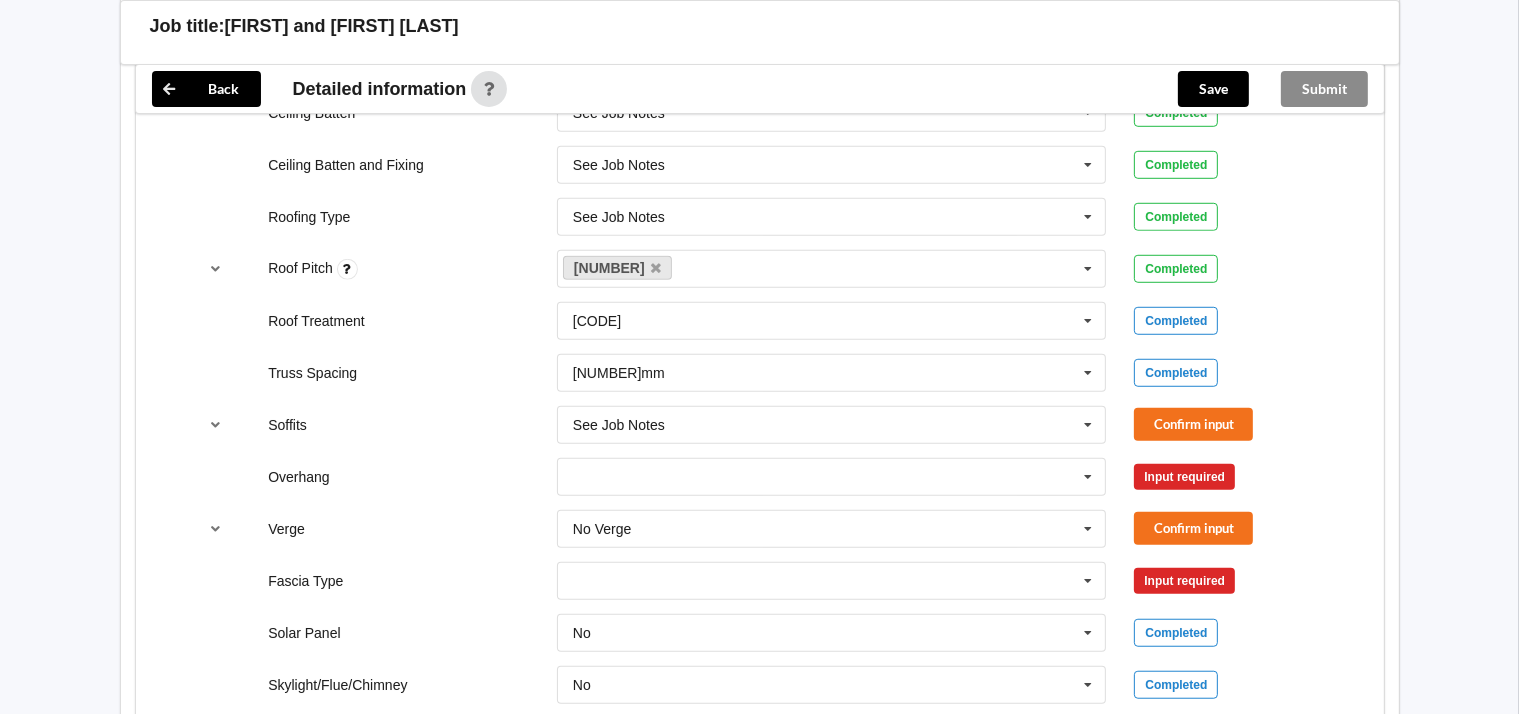 scroll, scrollTop: 1355, scrollLeft: 0, axis: vertical 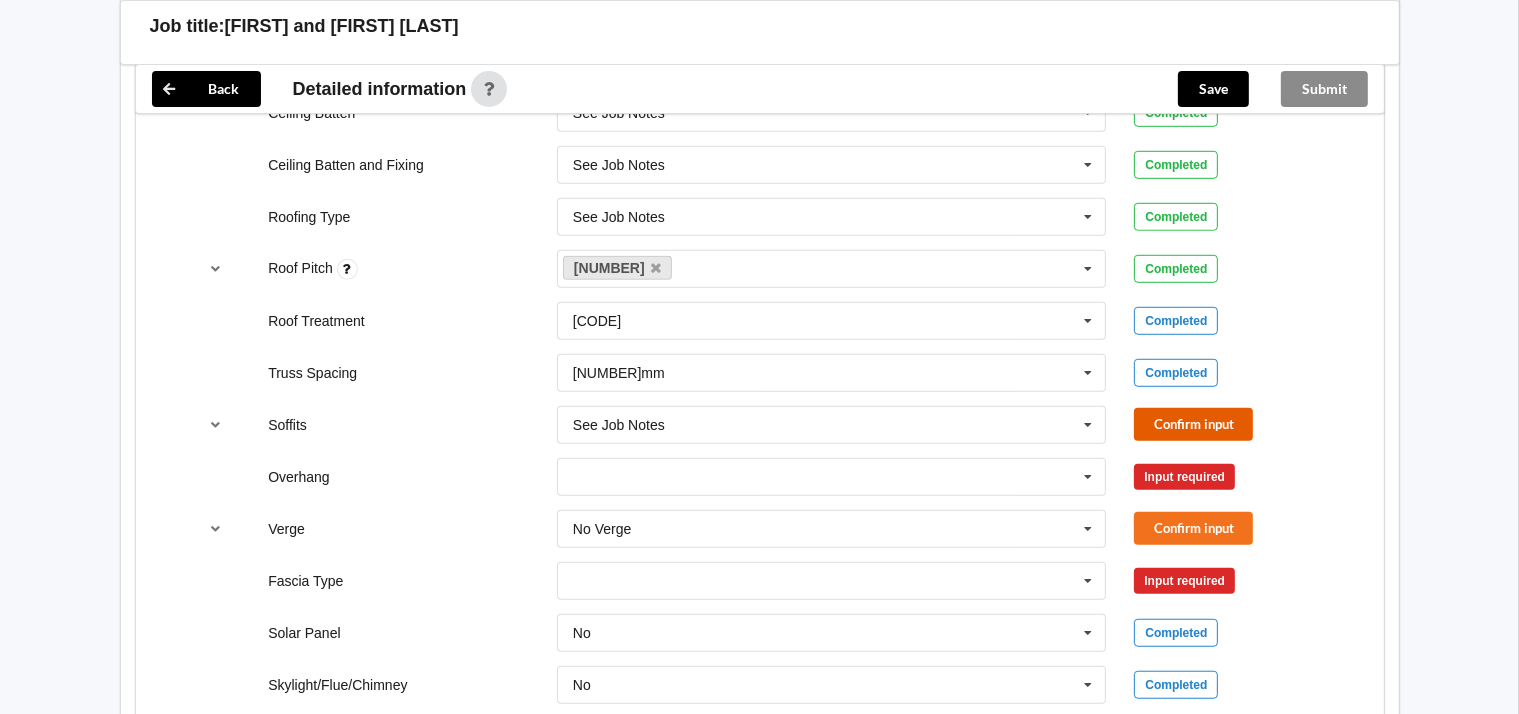 click on "Confirm input" at bounding box center (1193, 424) 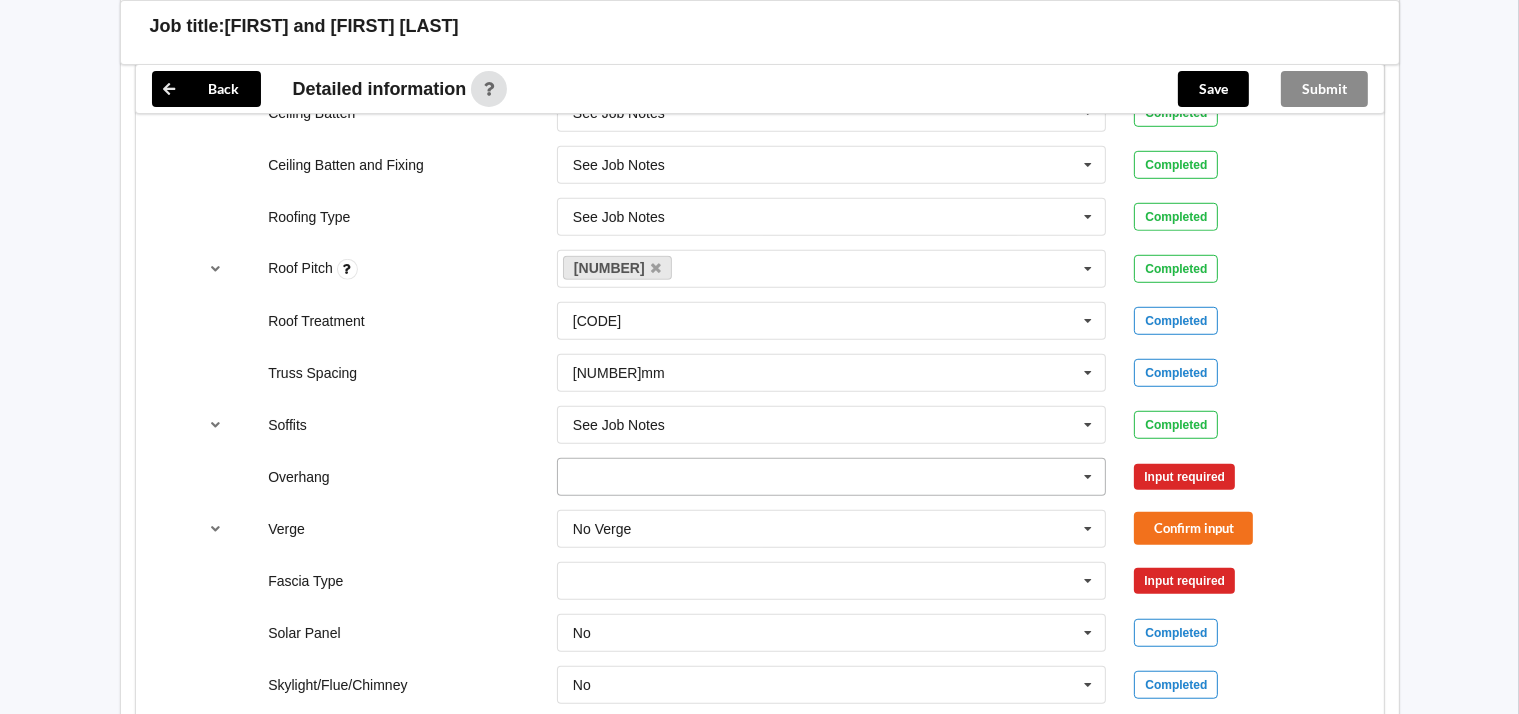 click at bounding box center (1088, 477) 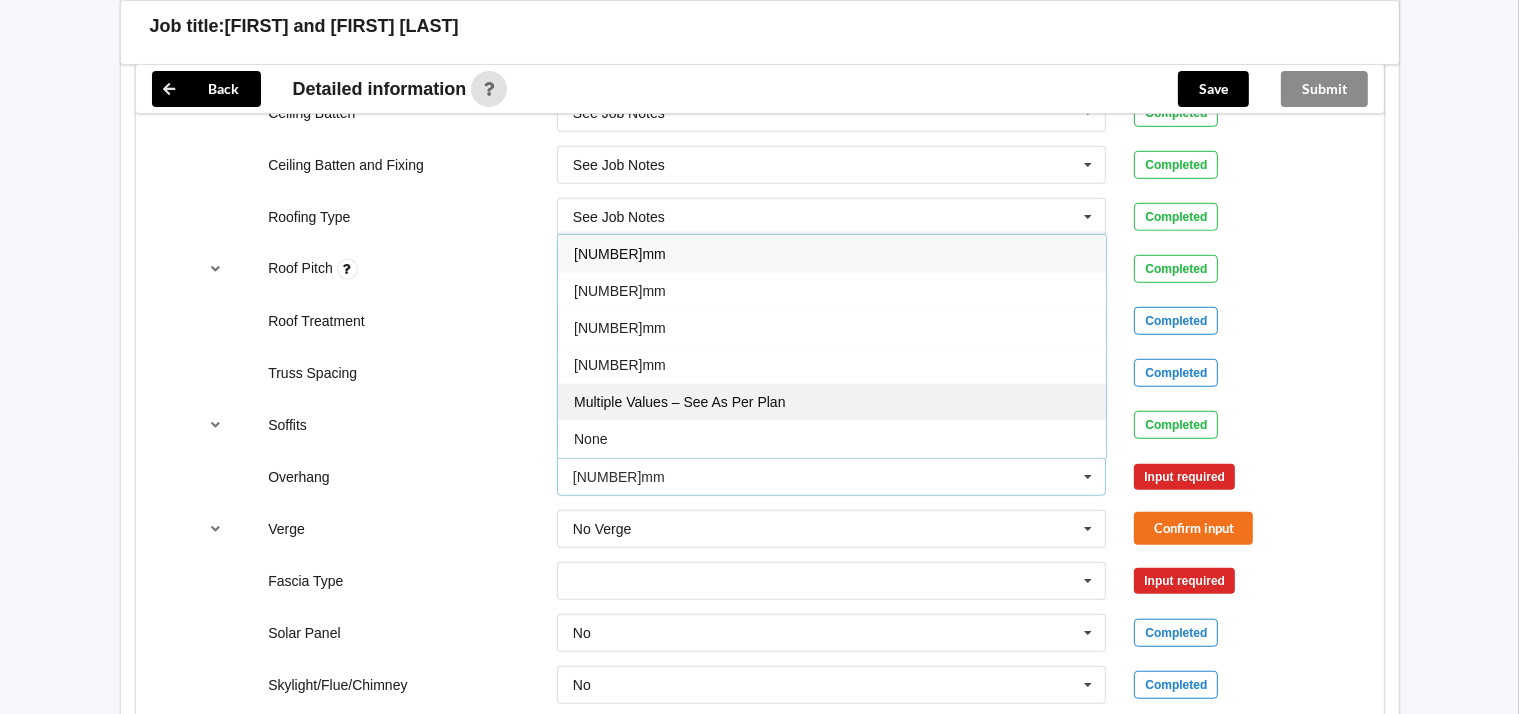 click on "Multiple Values – See As Per Plan" at bounding box center (679, 402) 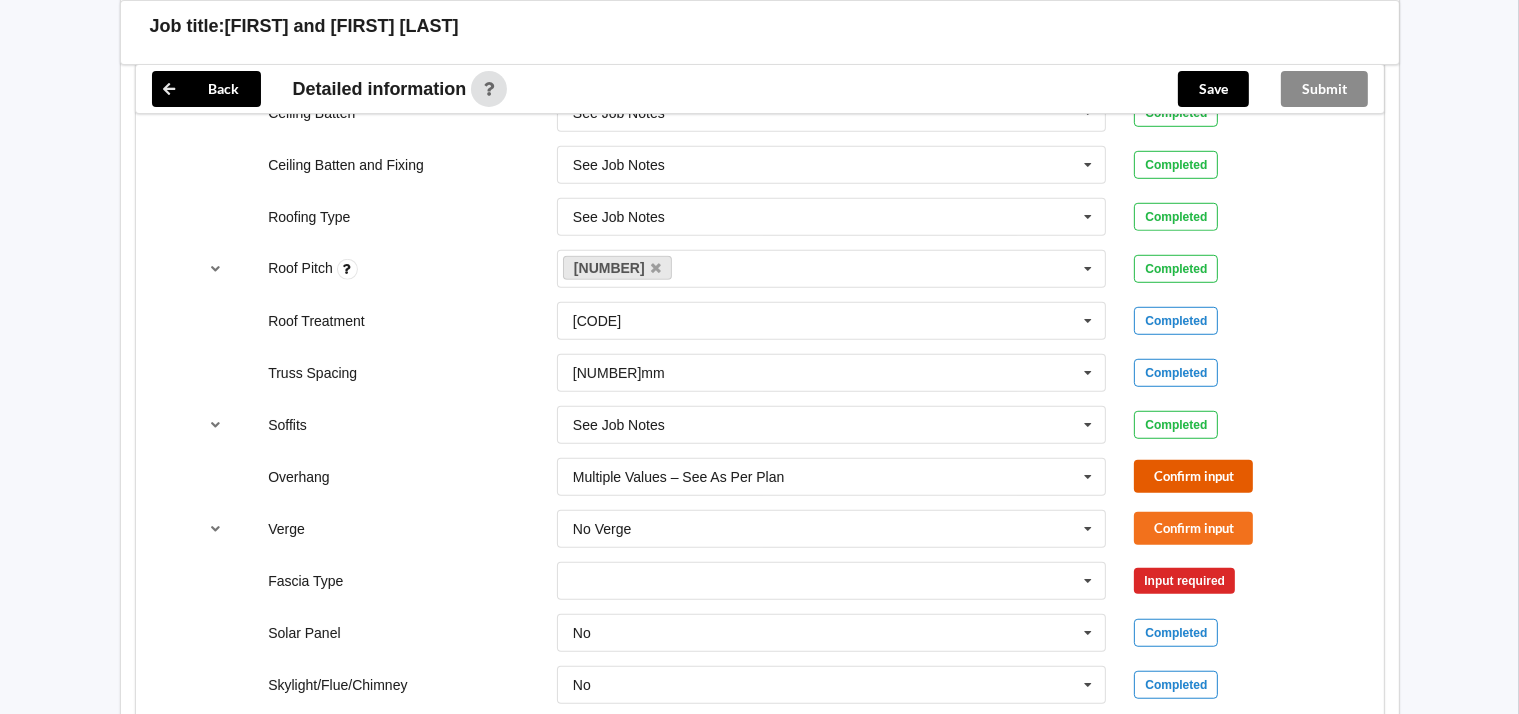 click on "Confirm input" at bounding box center (1193, 476) 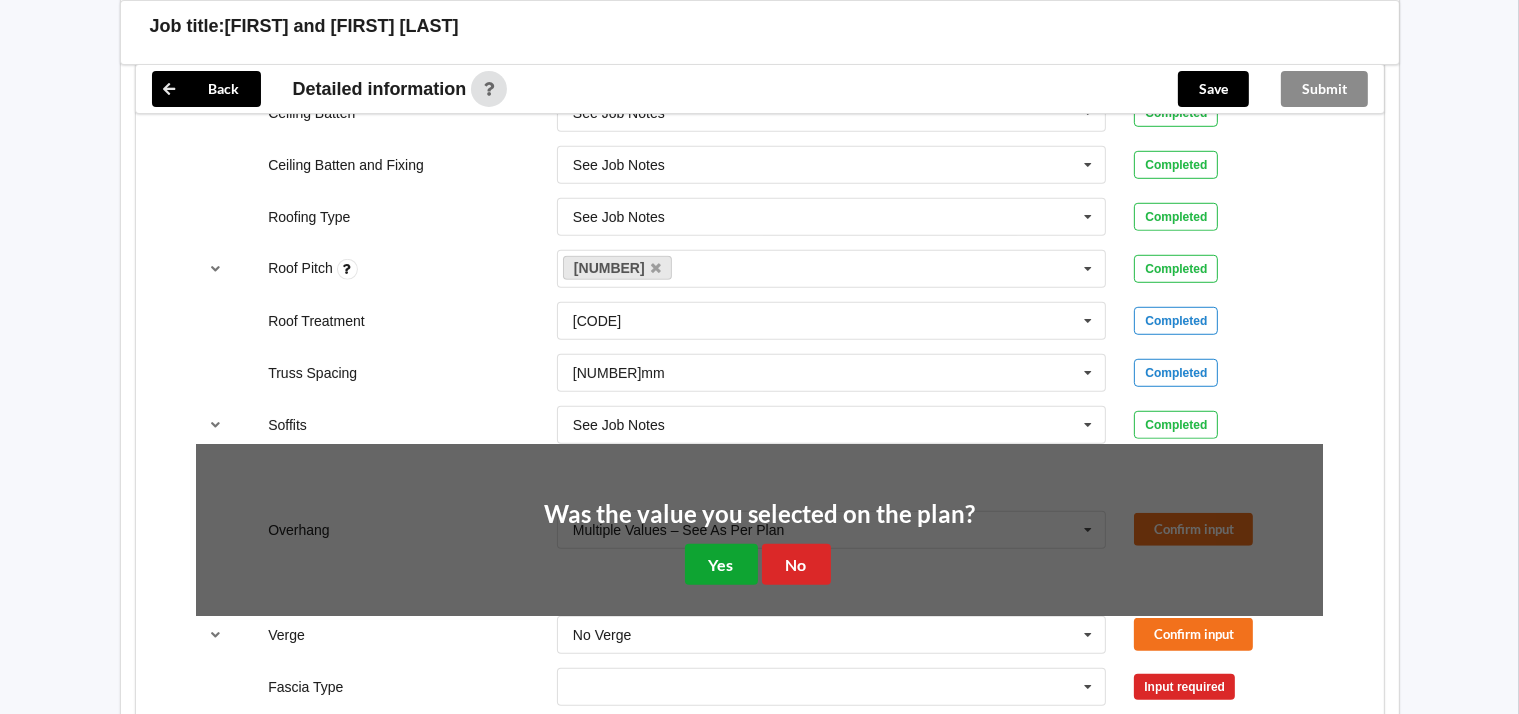 drag, startPoint x: 712, startPoint y: 549, endPoint x: 839, endPoint y: 550, distance: 127.00394 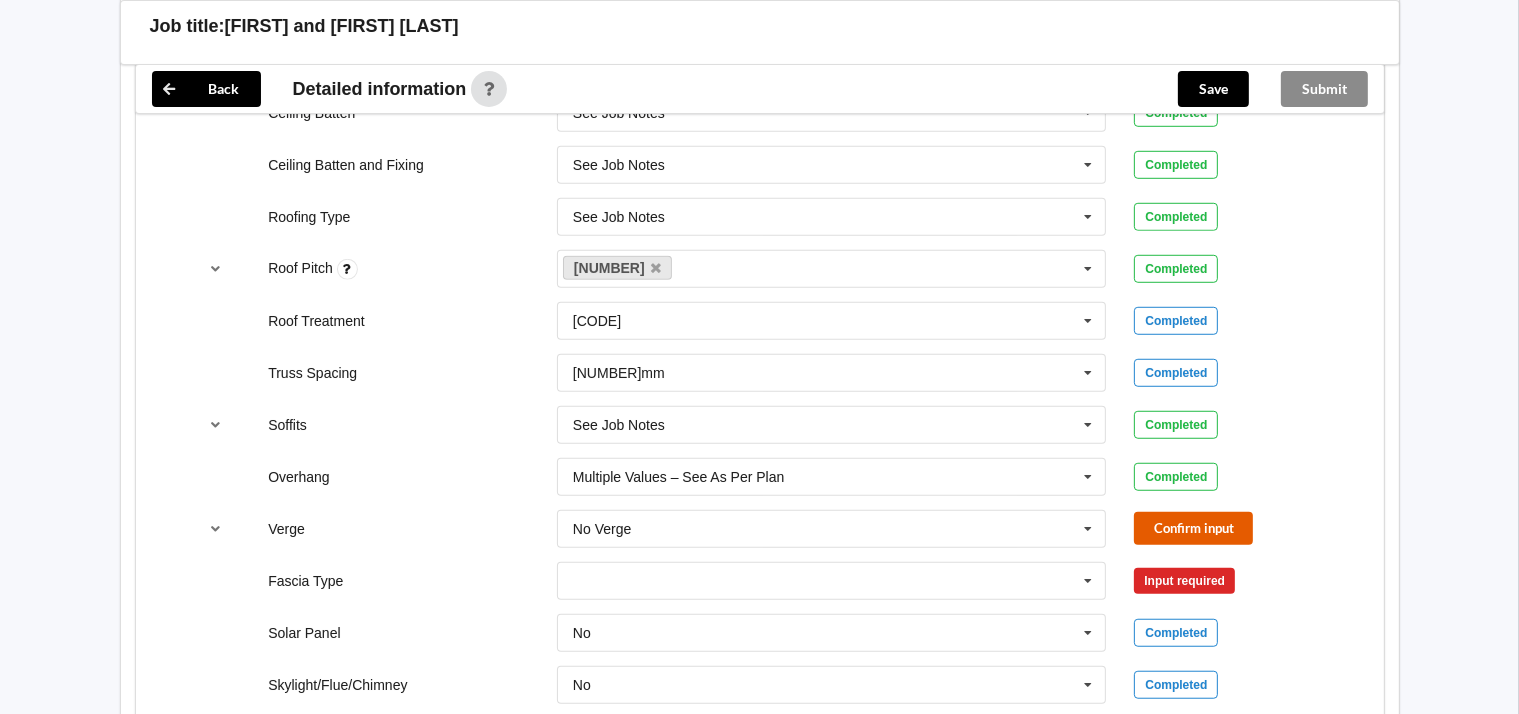 click on "Confirm input" at bounding box center [1193, 528] 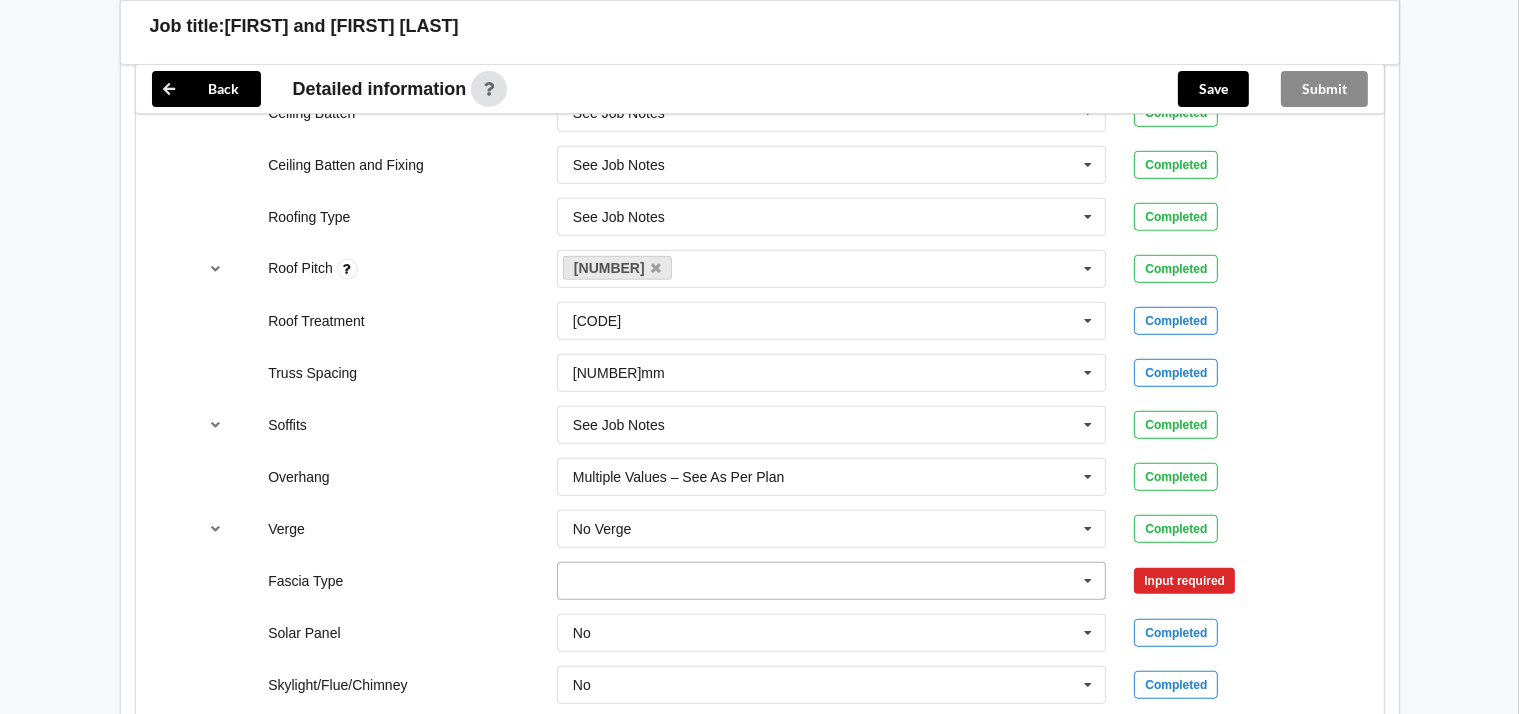 click at bounding box center (1088, 581) 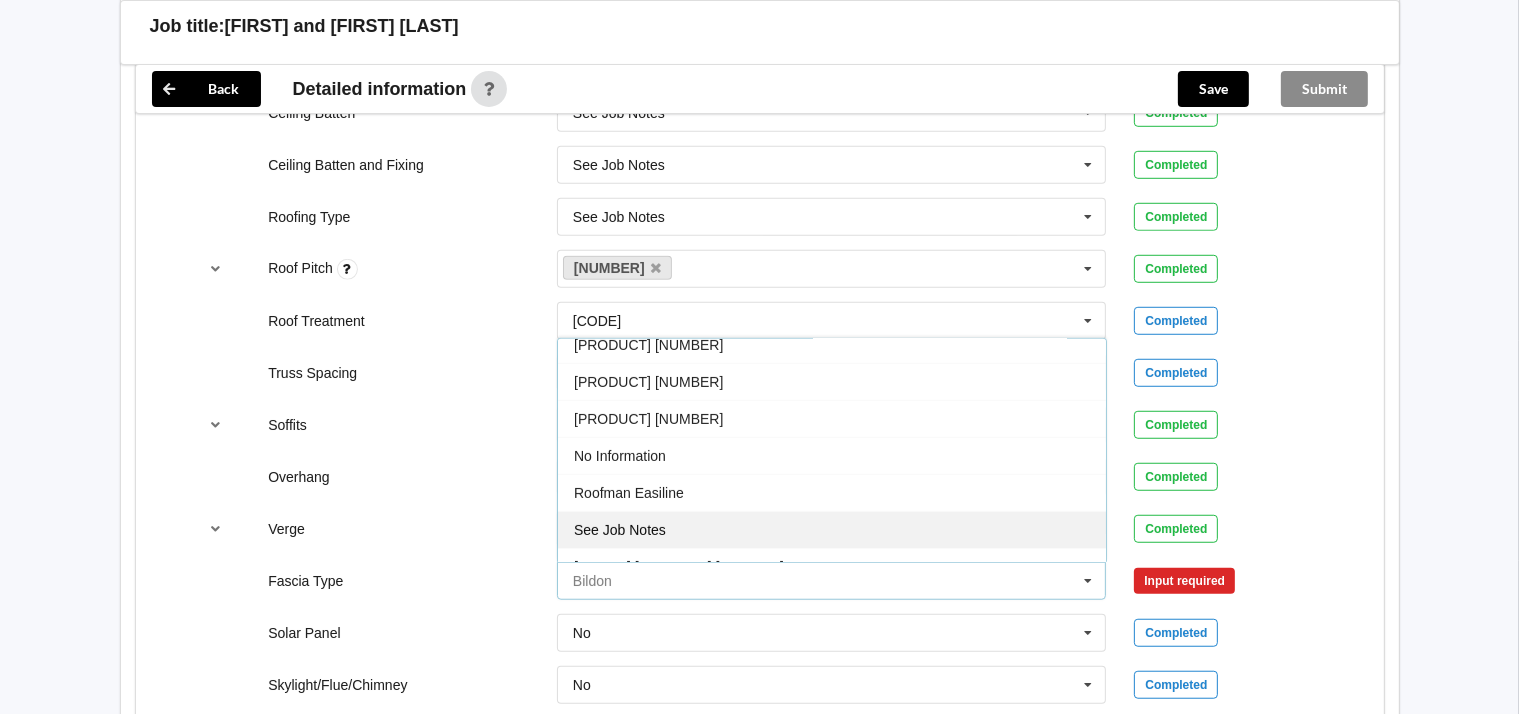 scroll, scrollTop: 569, scrollLeft: 0, axis: vertical 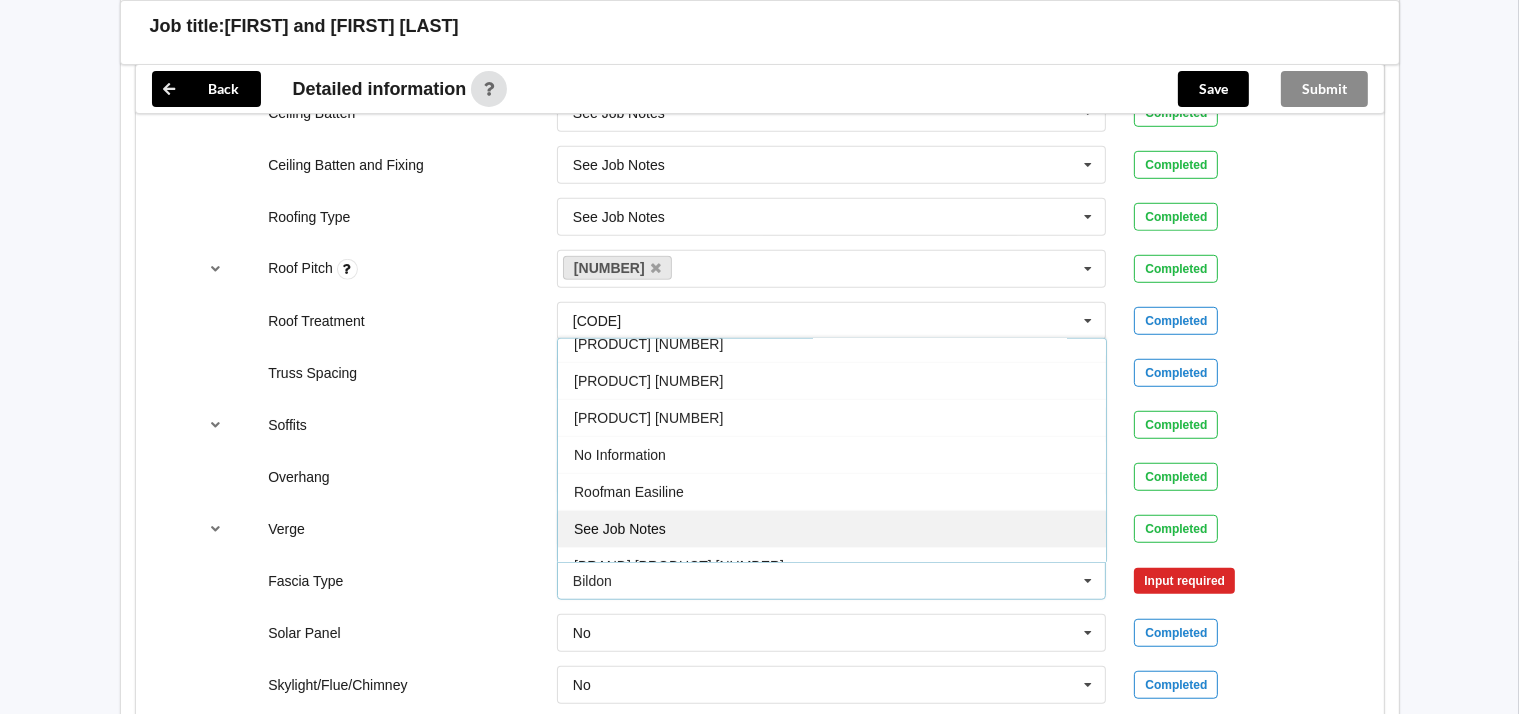 click on "See Job Notes" at bounding box center (832, 528) 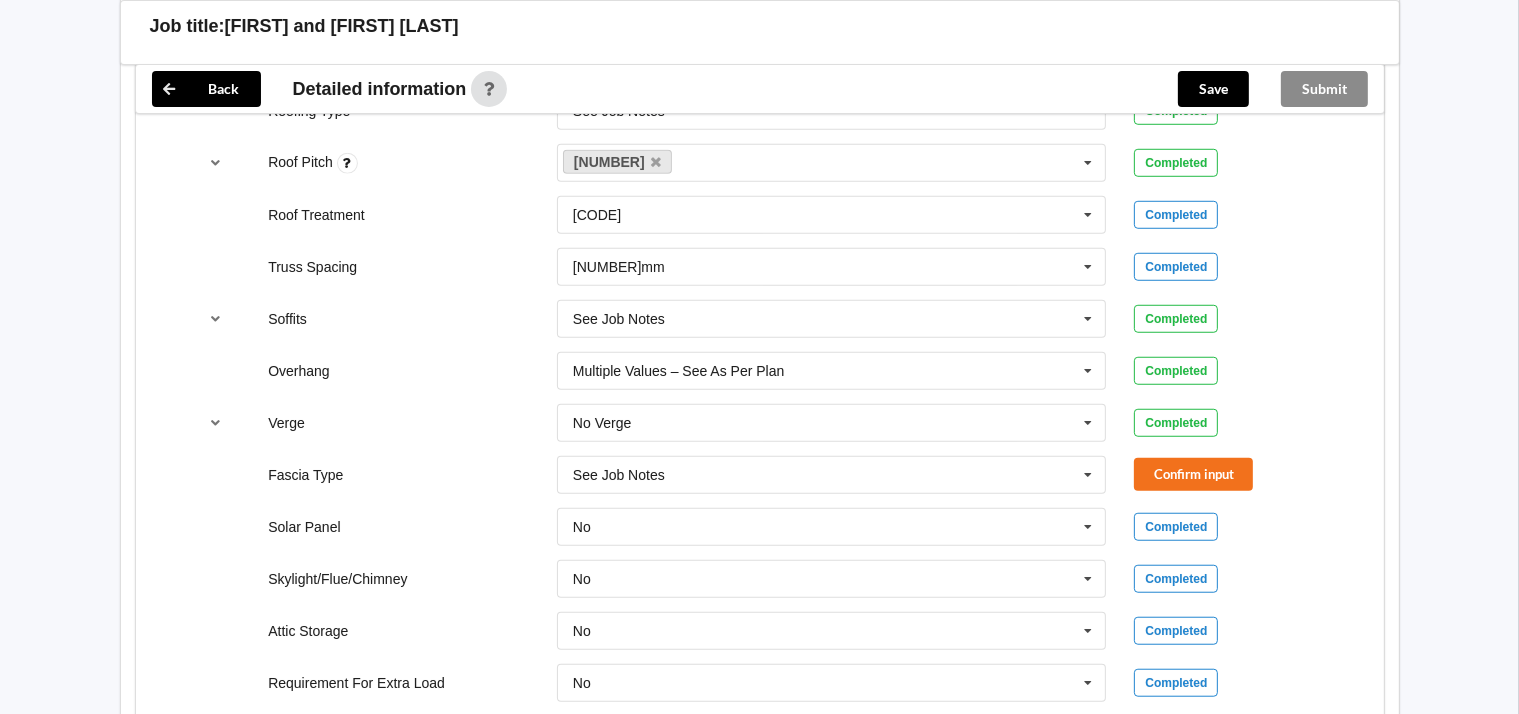 scroll, scrollTop: 1462, scrollLeft: 0, axis: vertical 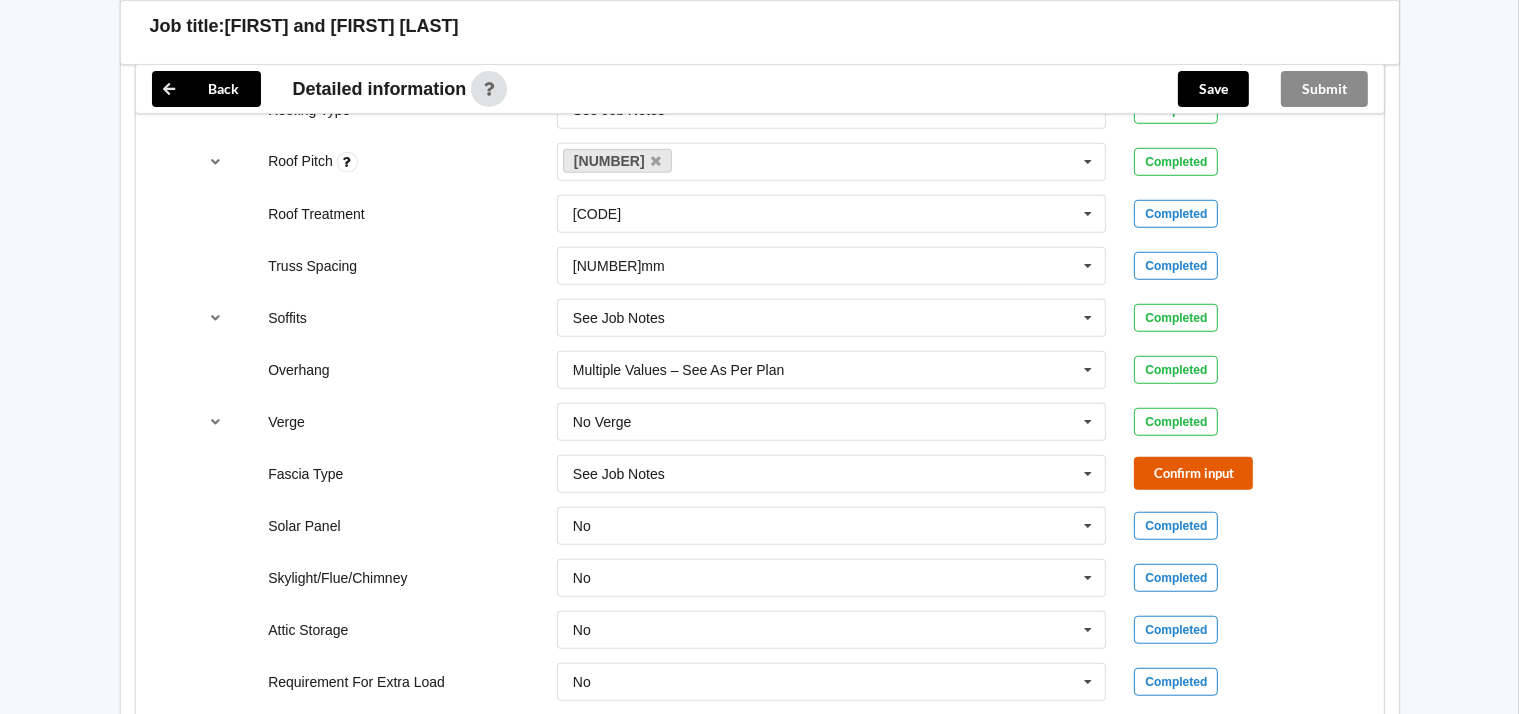 click on "Confirm input" at bounding box center [1193, 473] 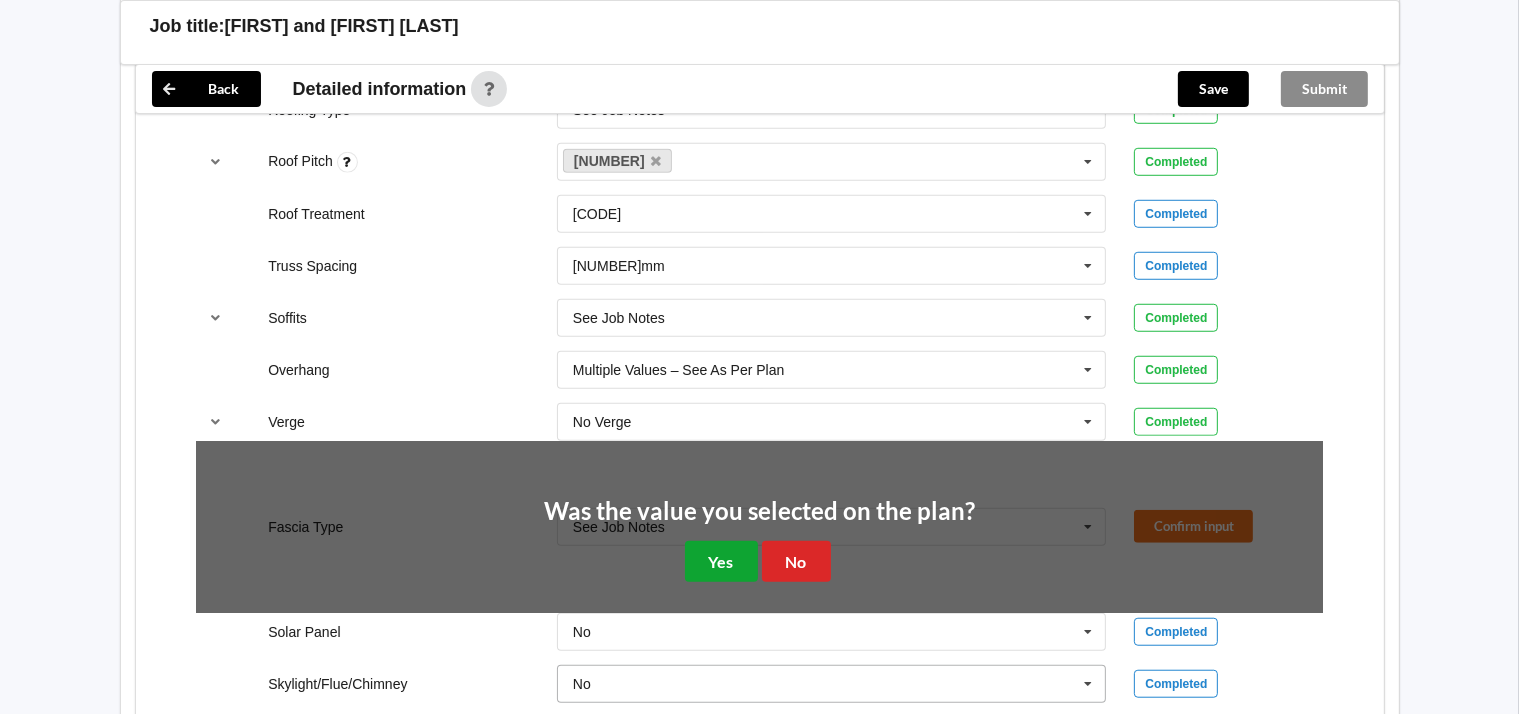 click on "Yes" at bounding box center [721, 561] 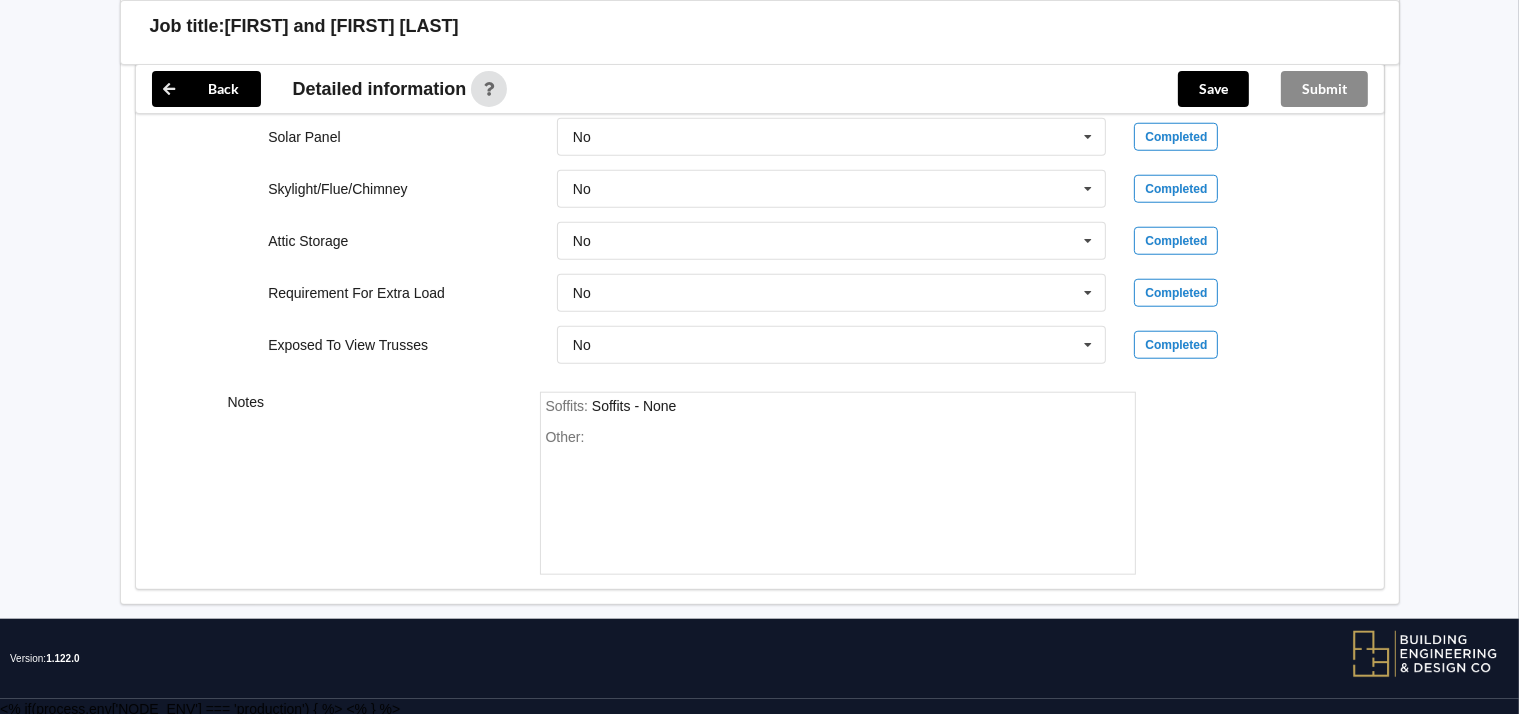 scroll, scrollTop: 1852, scrollLeft: 0, axis: vertical 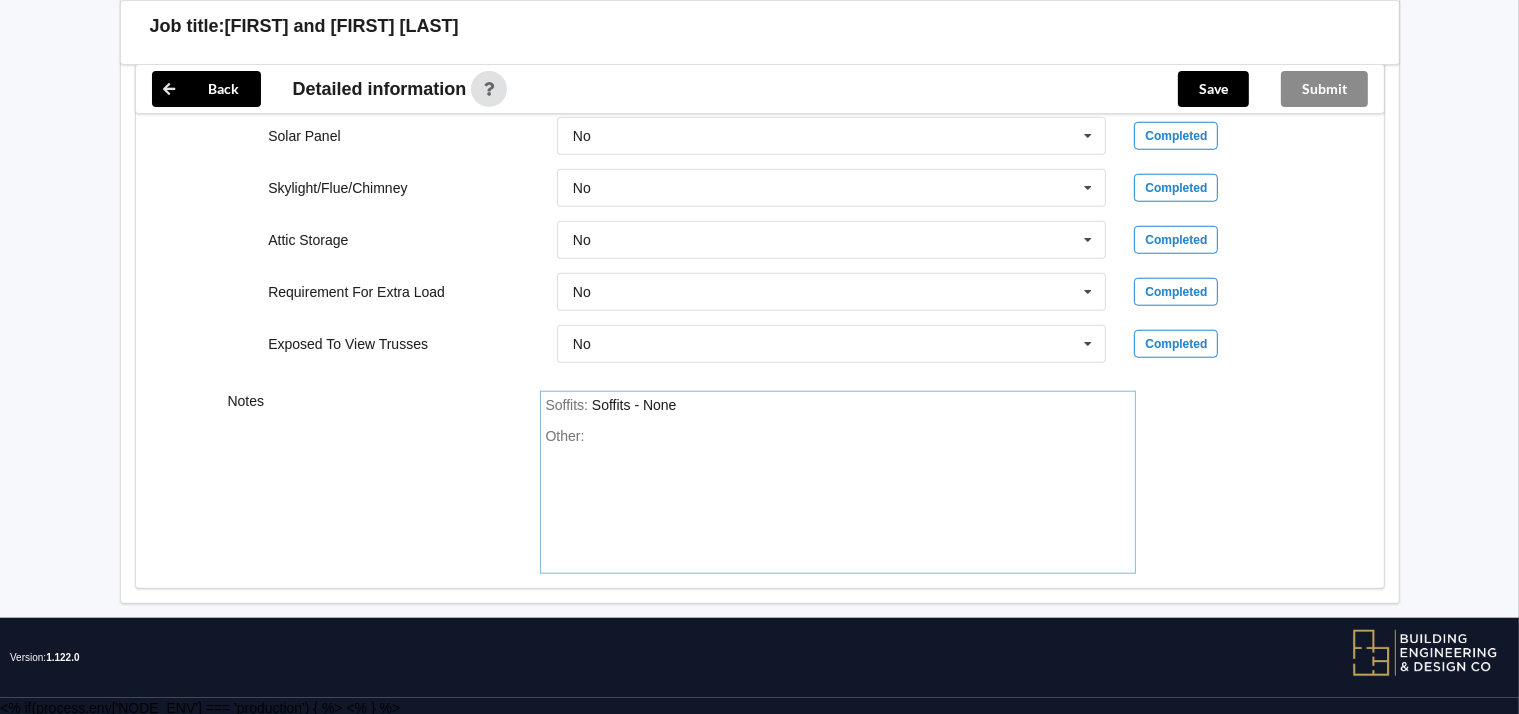 drag, startPoint x: 583, startPoint y: 432, endPoint x: 516, endPoint y: 439, distance: 67.36468 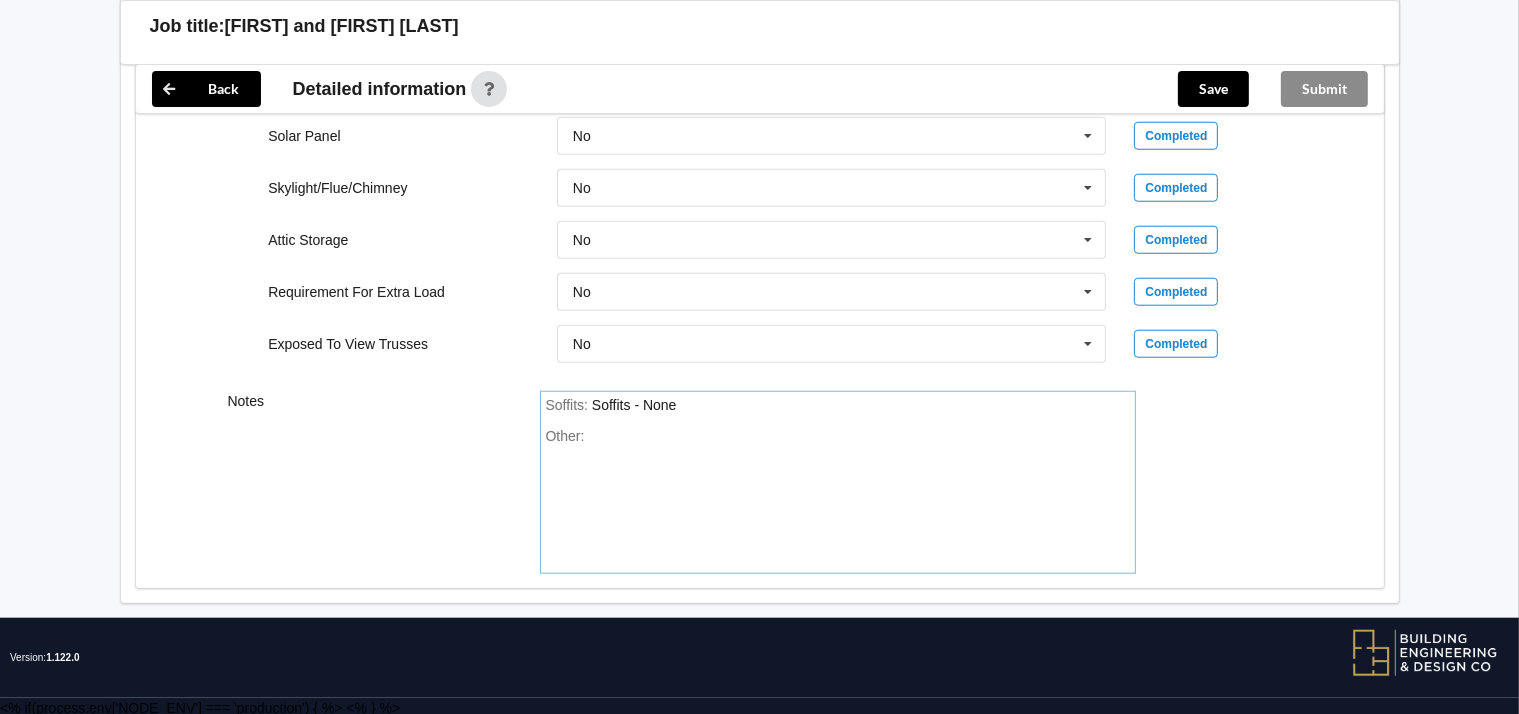 type 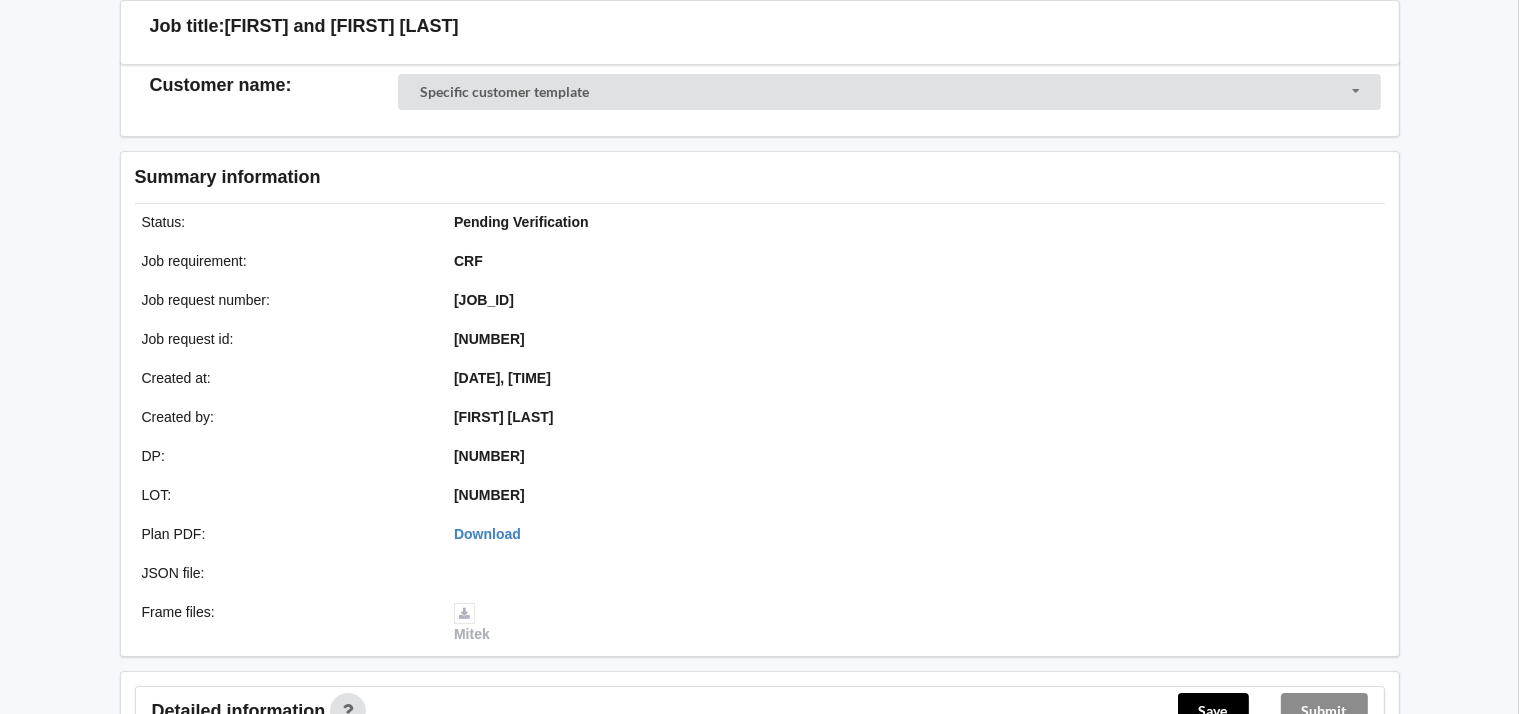 scroll, scrollTop: 139, scrollLeft: 0, axis: vertical 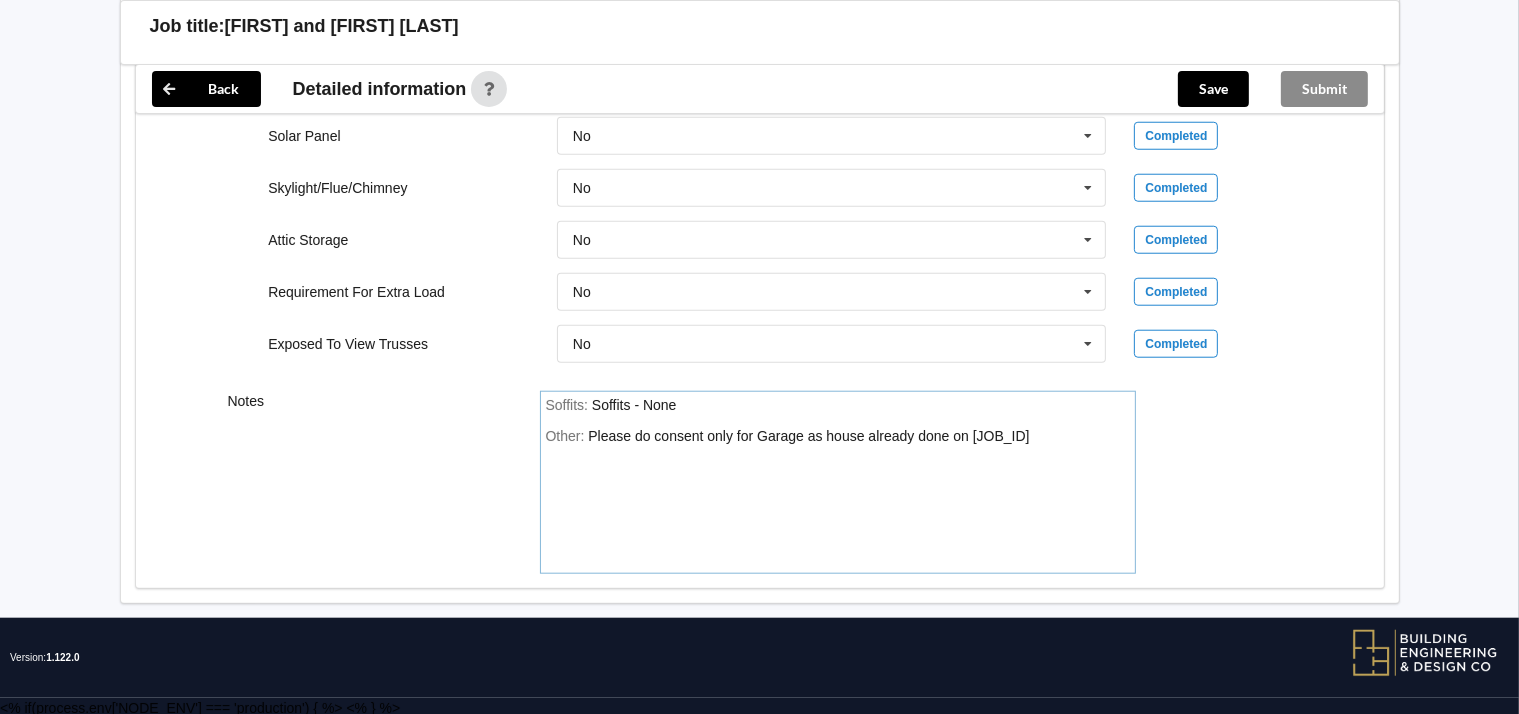 drag, startPoint x: 1042, startPoint y: 429, endPoint x: 976, endPoint y: 433, distance: 66.1211 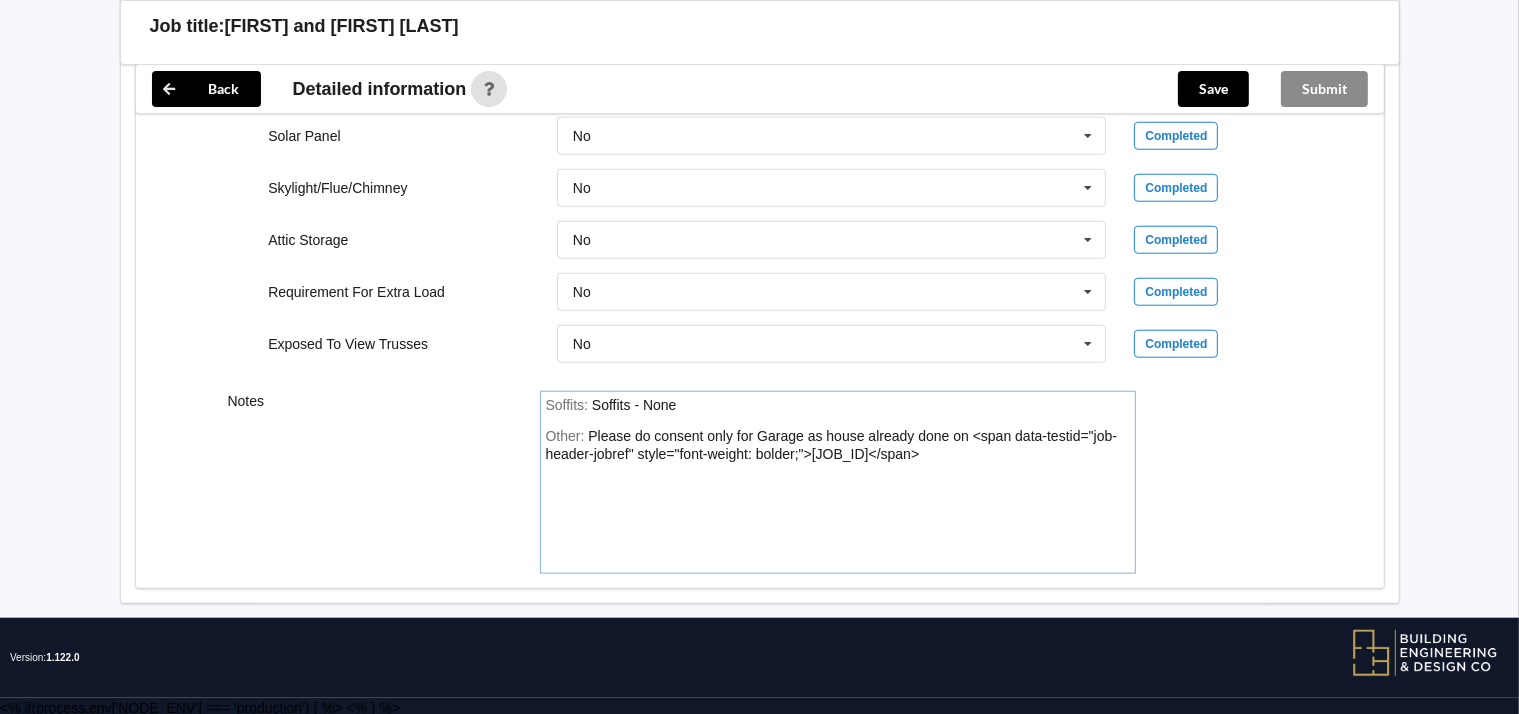 drag, startPoint x: 941, startPoint y: 453, endPoint x: 979, endPoint y: 423, distance: 48.414875 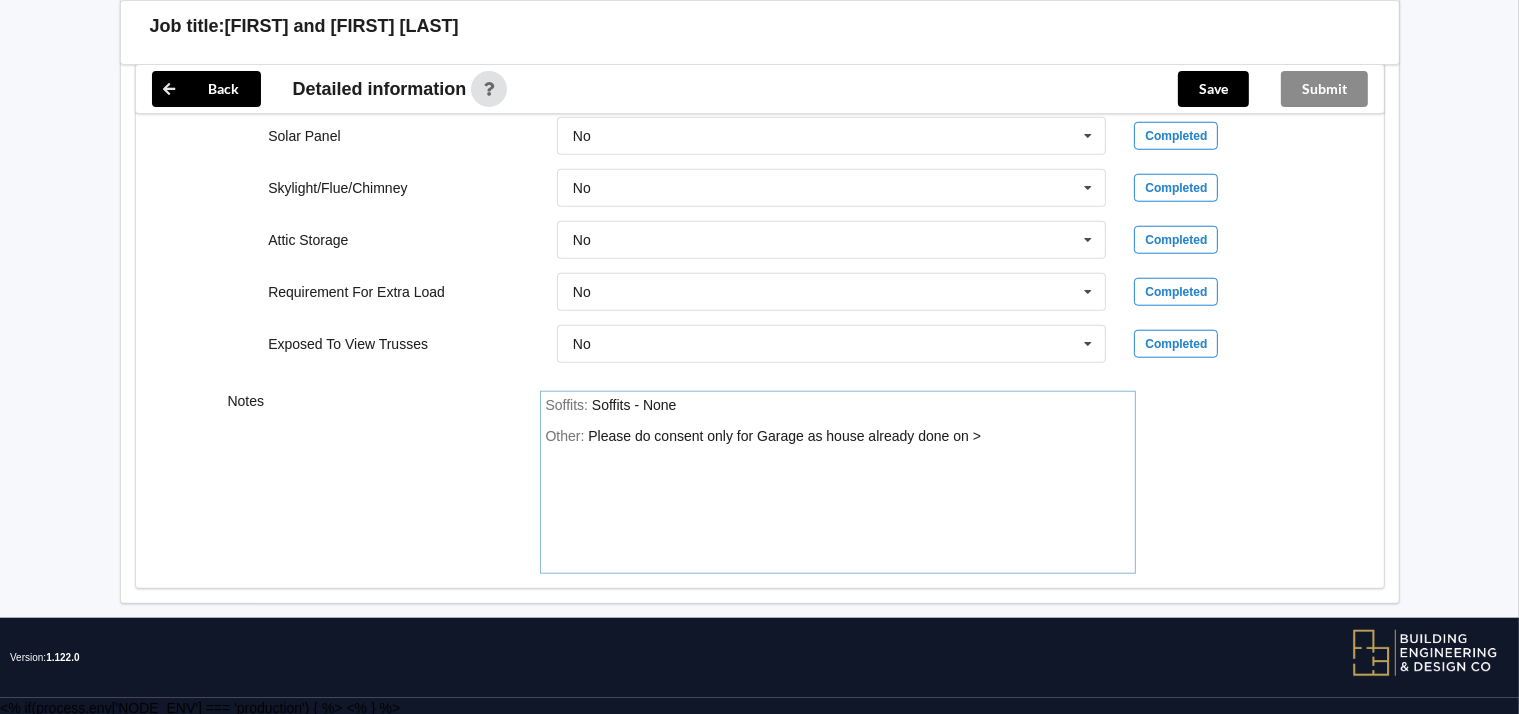 click on "Other: Please do consent only for Garage as house already done on >" at bounding box center (838, 498) 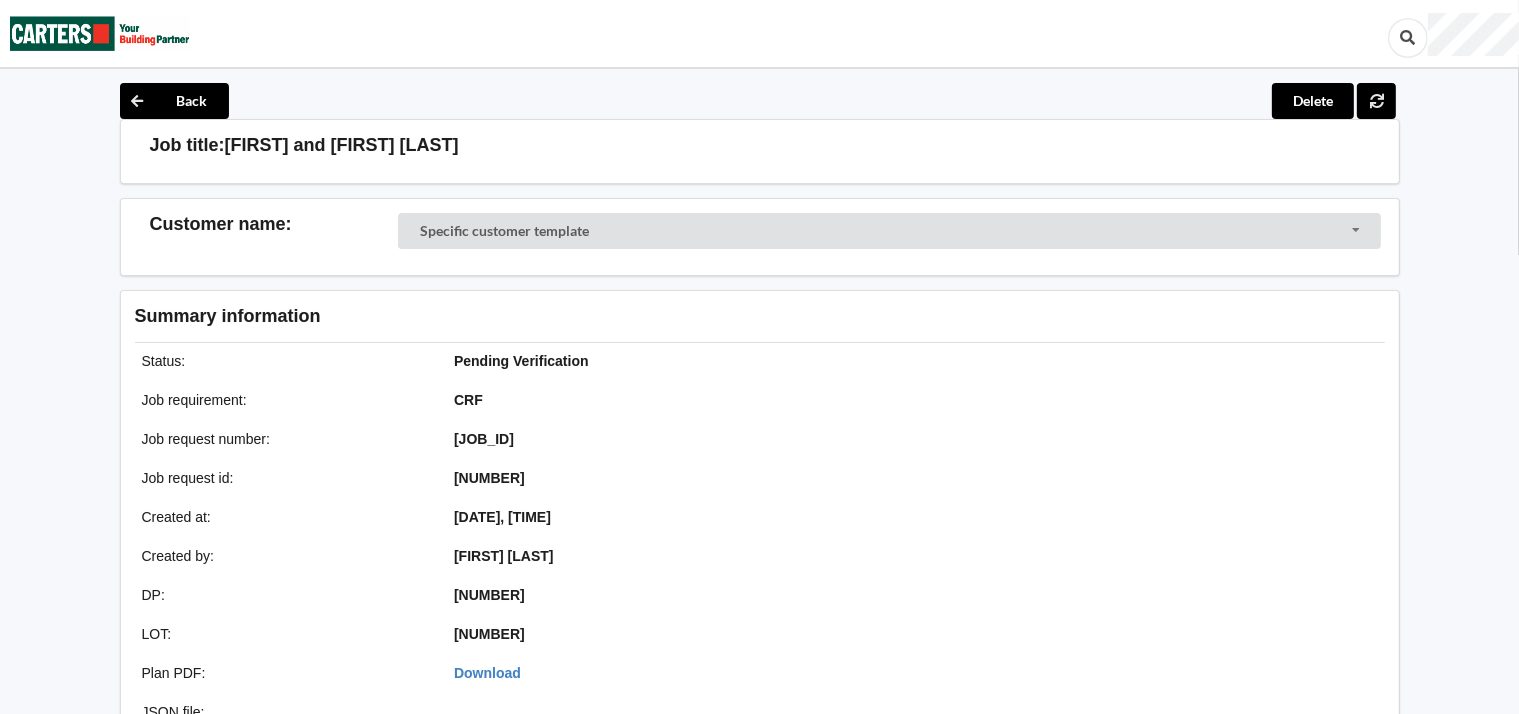 scroll, scrollTop: 0, scrollLeft: 0, axis: both 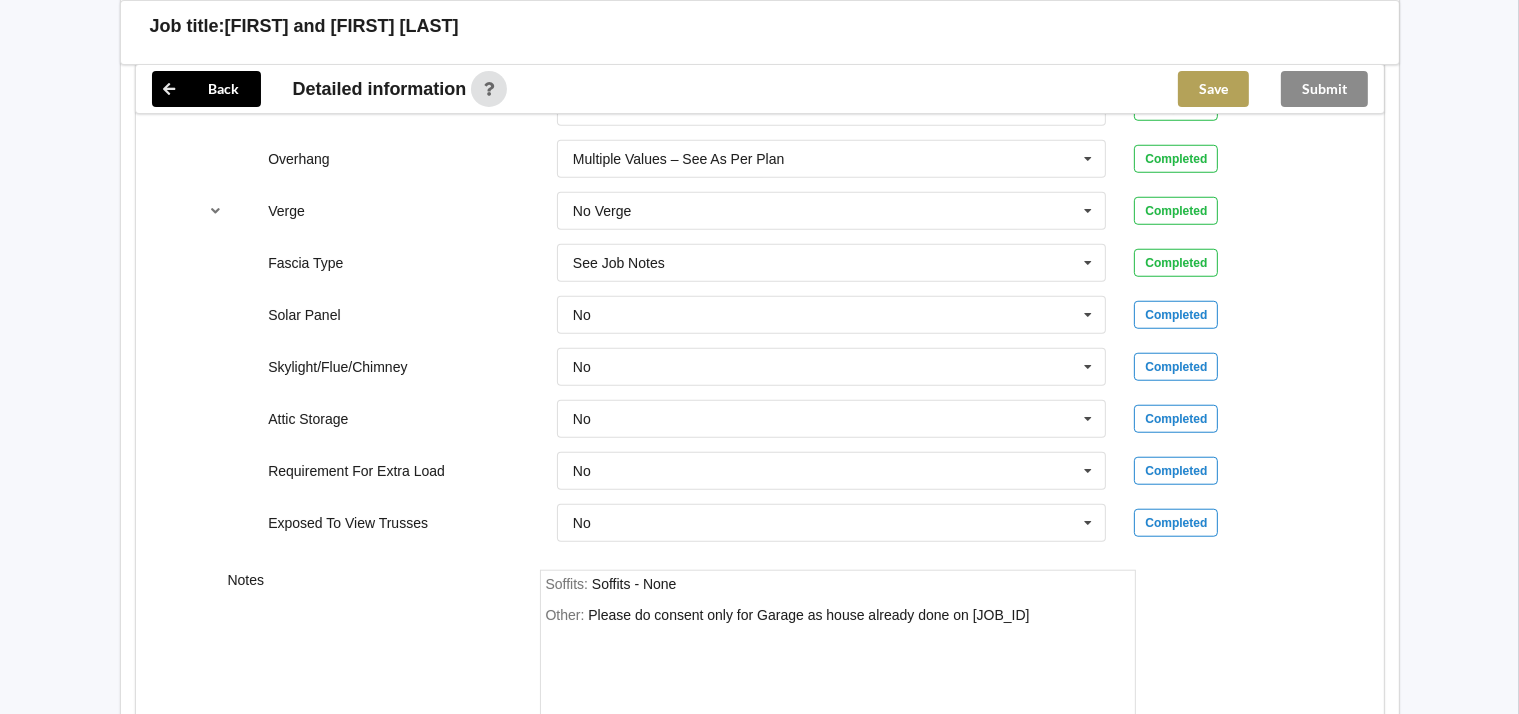 click on "Save" at bounding box center [1213, 89] 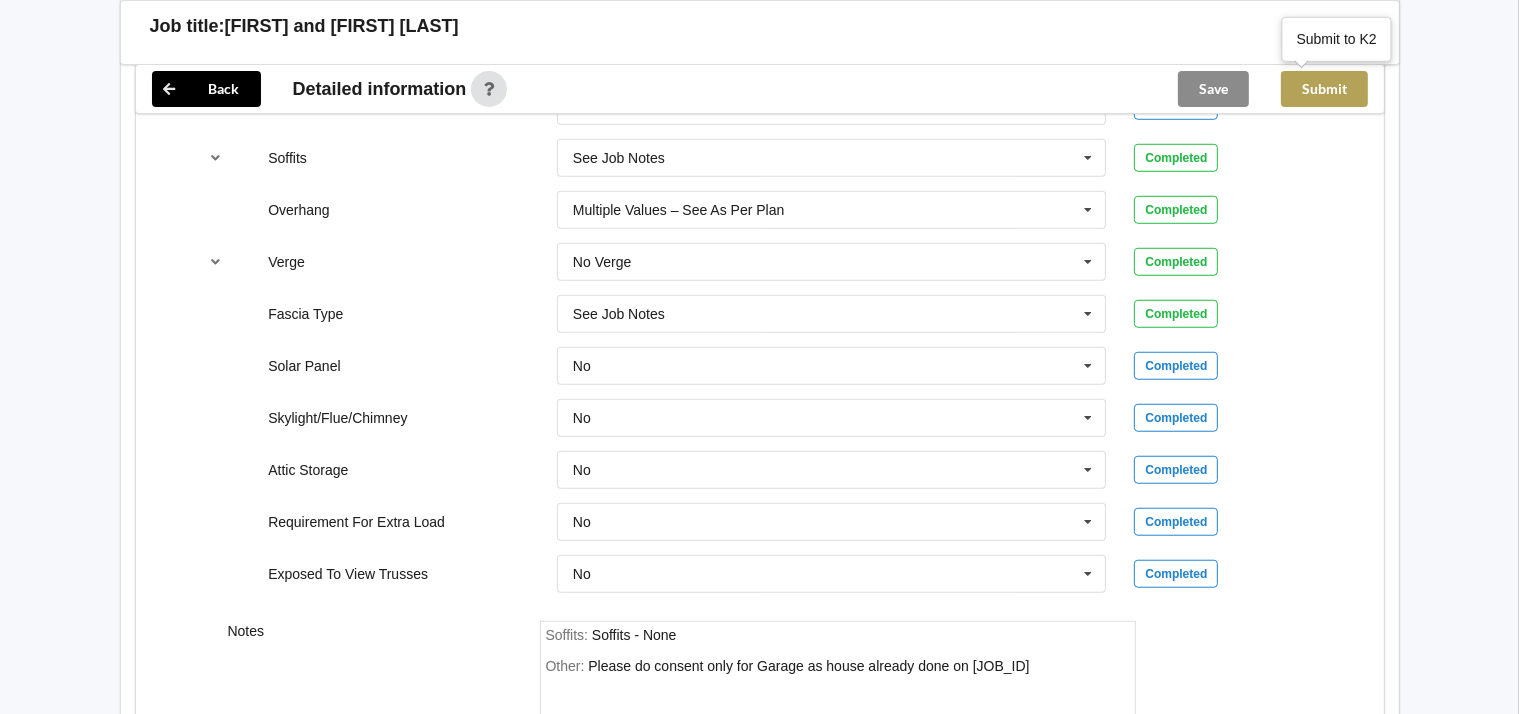 click on "Submit" at bounding box center [1324, 89] 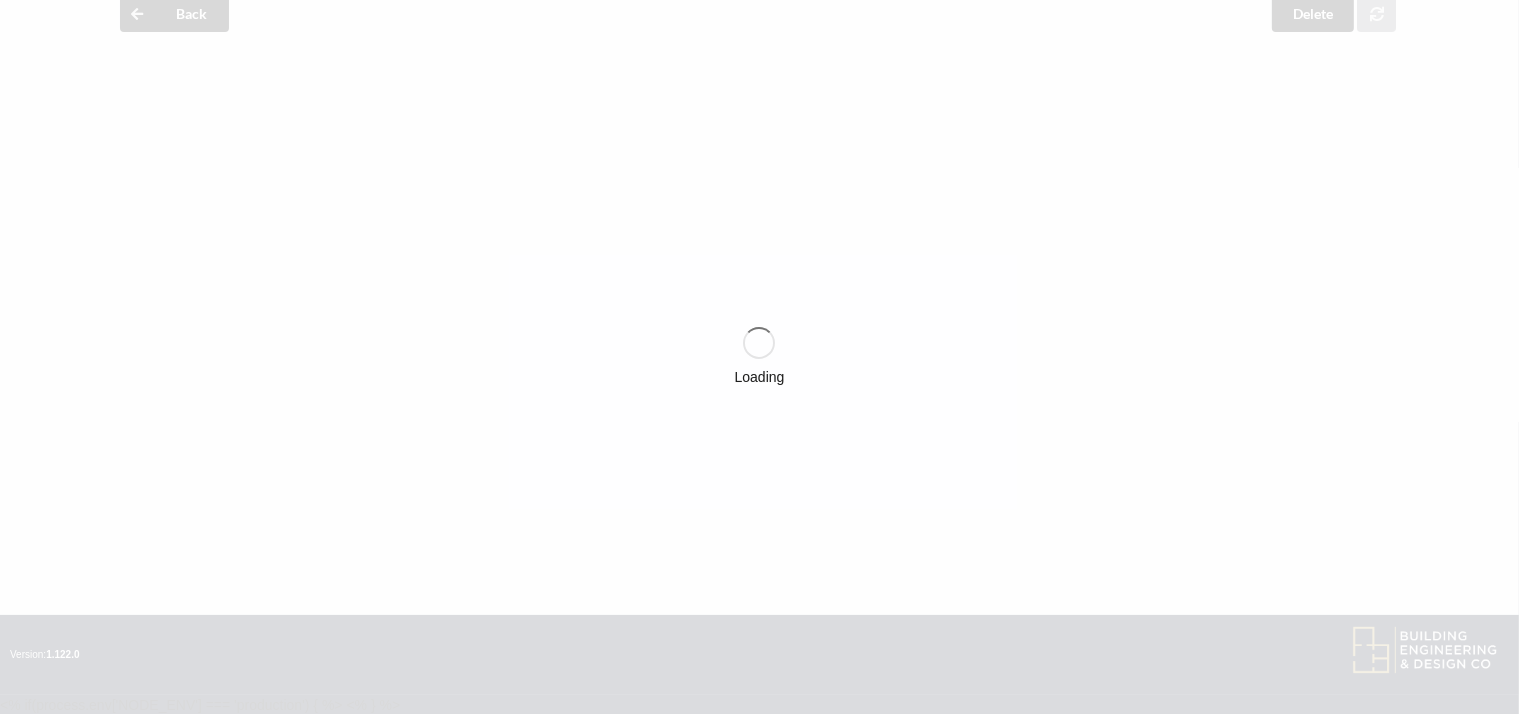 scroll, scrollTop: 1531, scrollLeft: 0, axis: vertical 